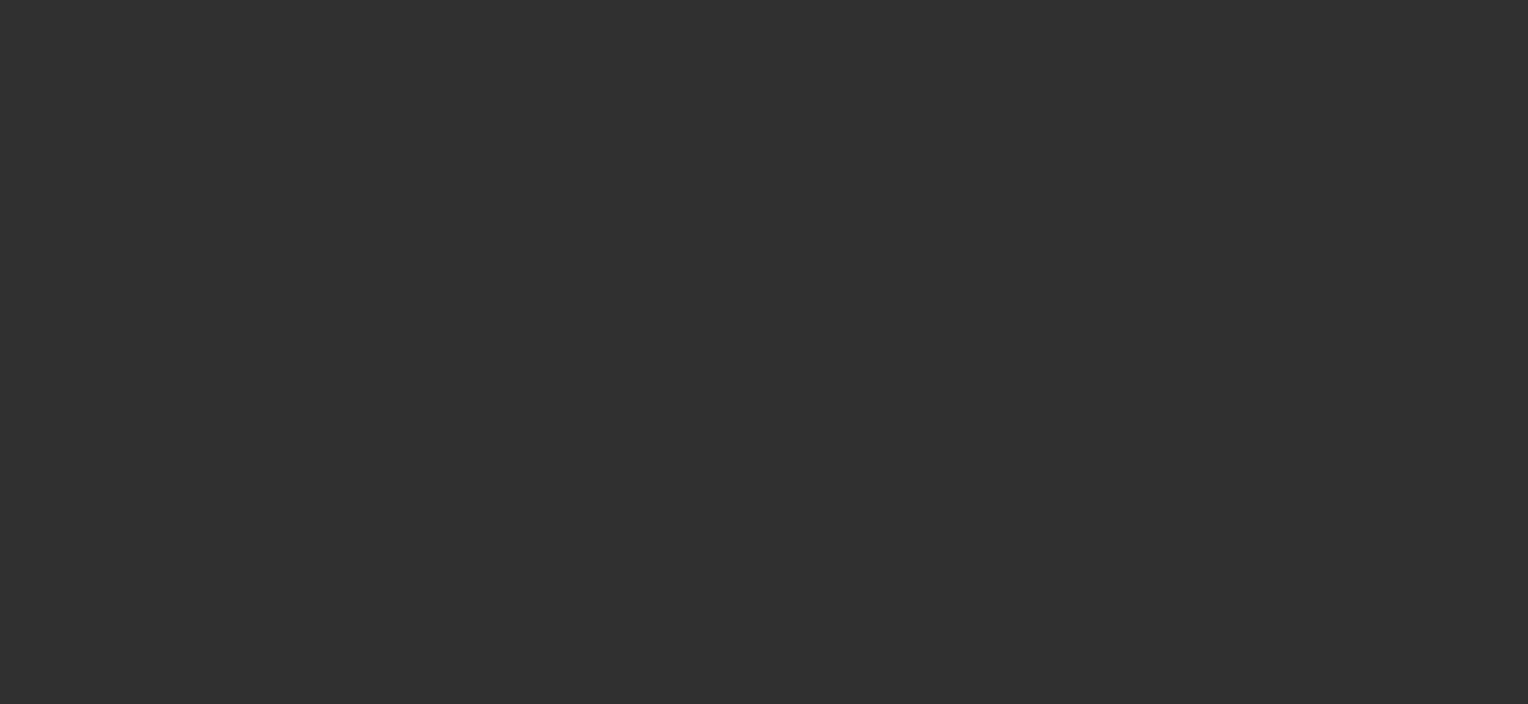 scroll, scrollTop: 0, scrollLeft: 0, axis: both 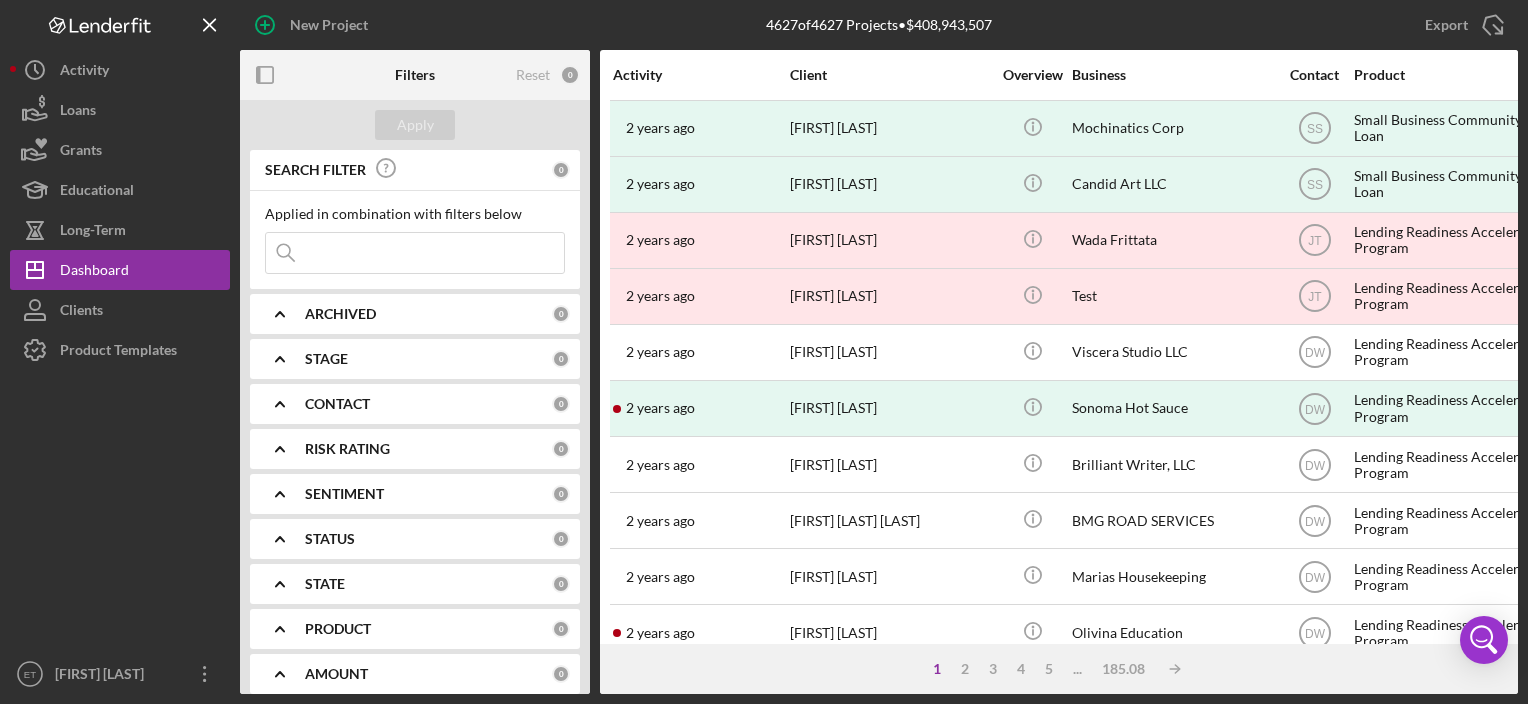 click at bounding box center (415, 253) 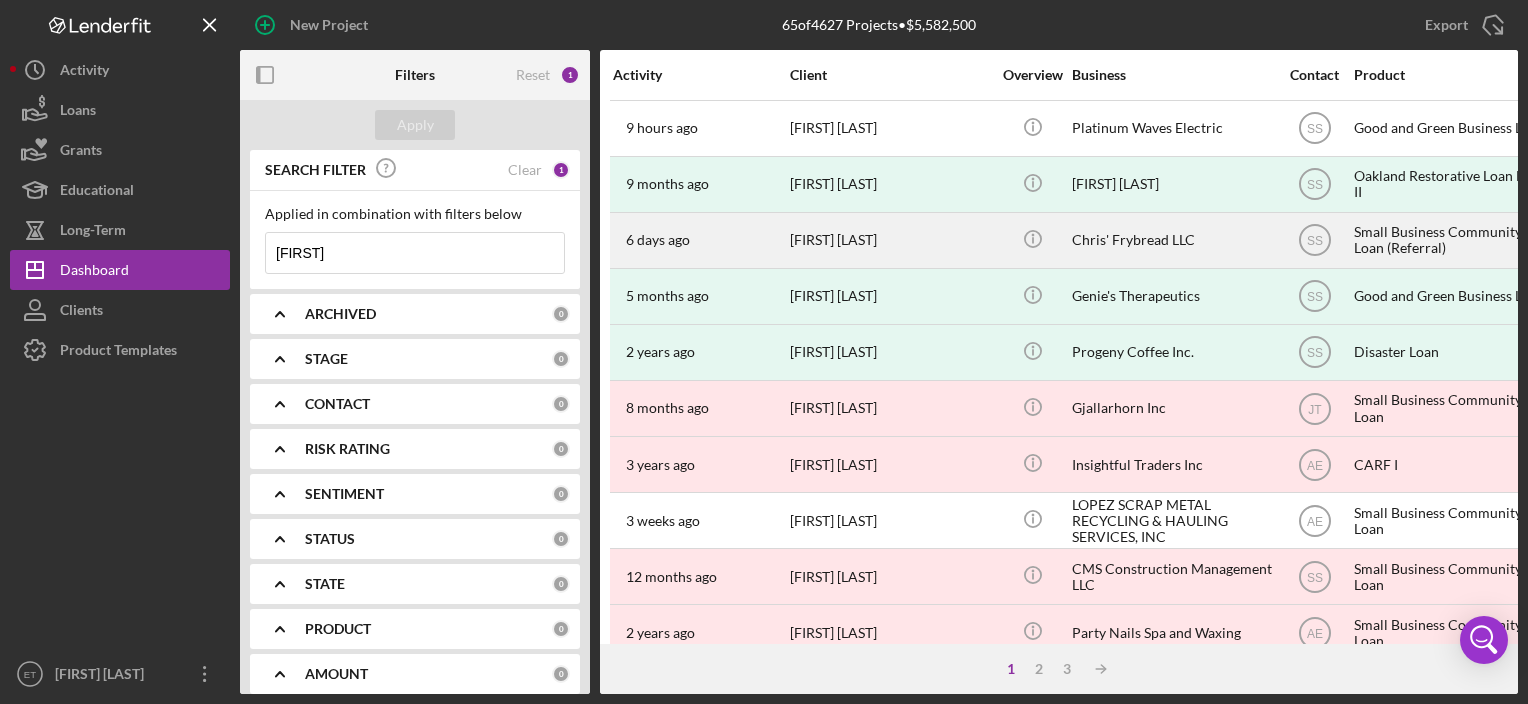 type on "[FIRST]" 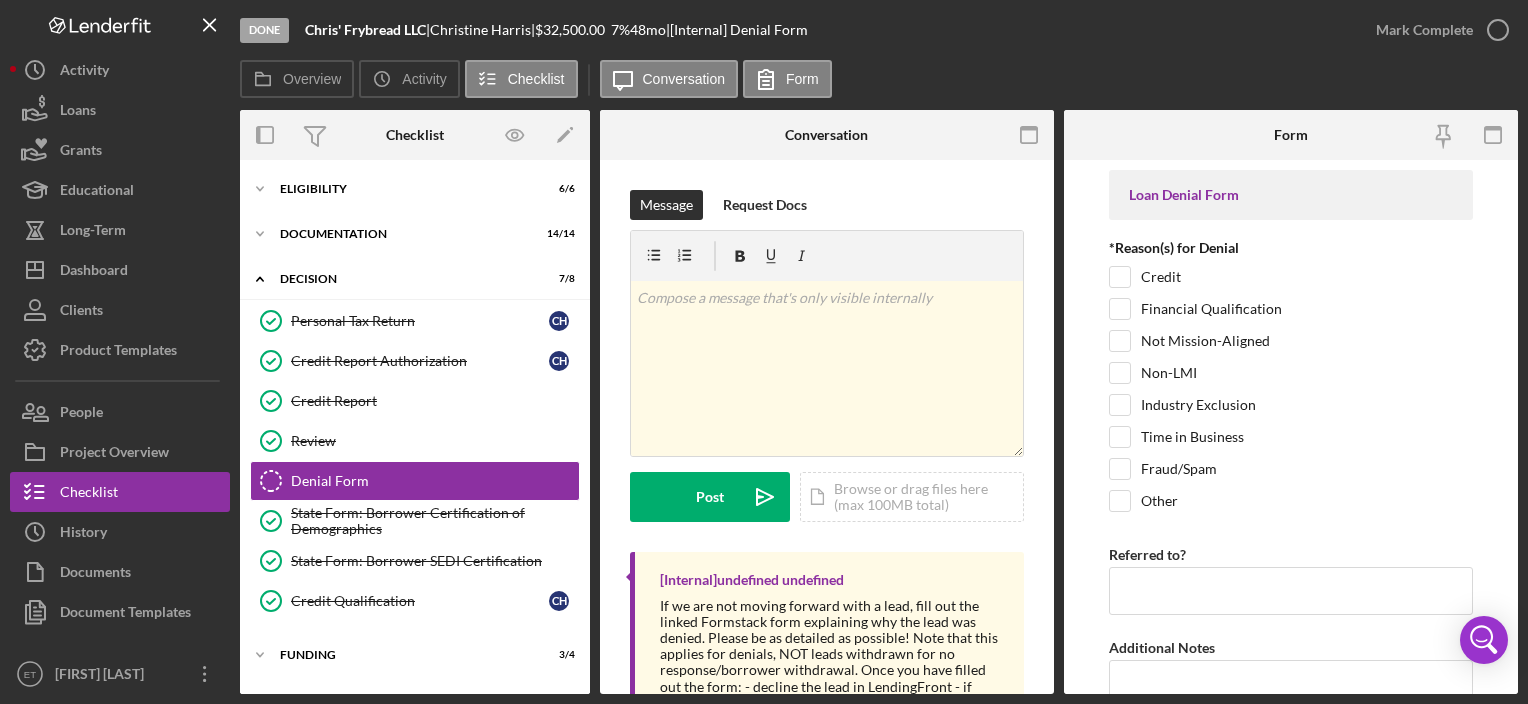 scroll, scrollTop: 33, scrollLeft: 0, axis: vertical 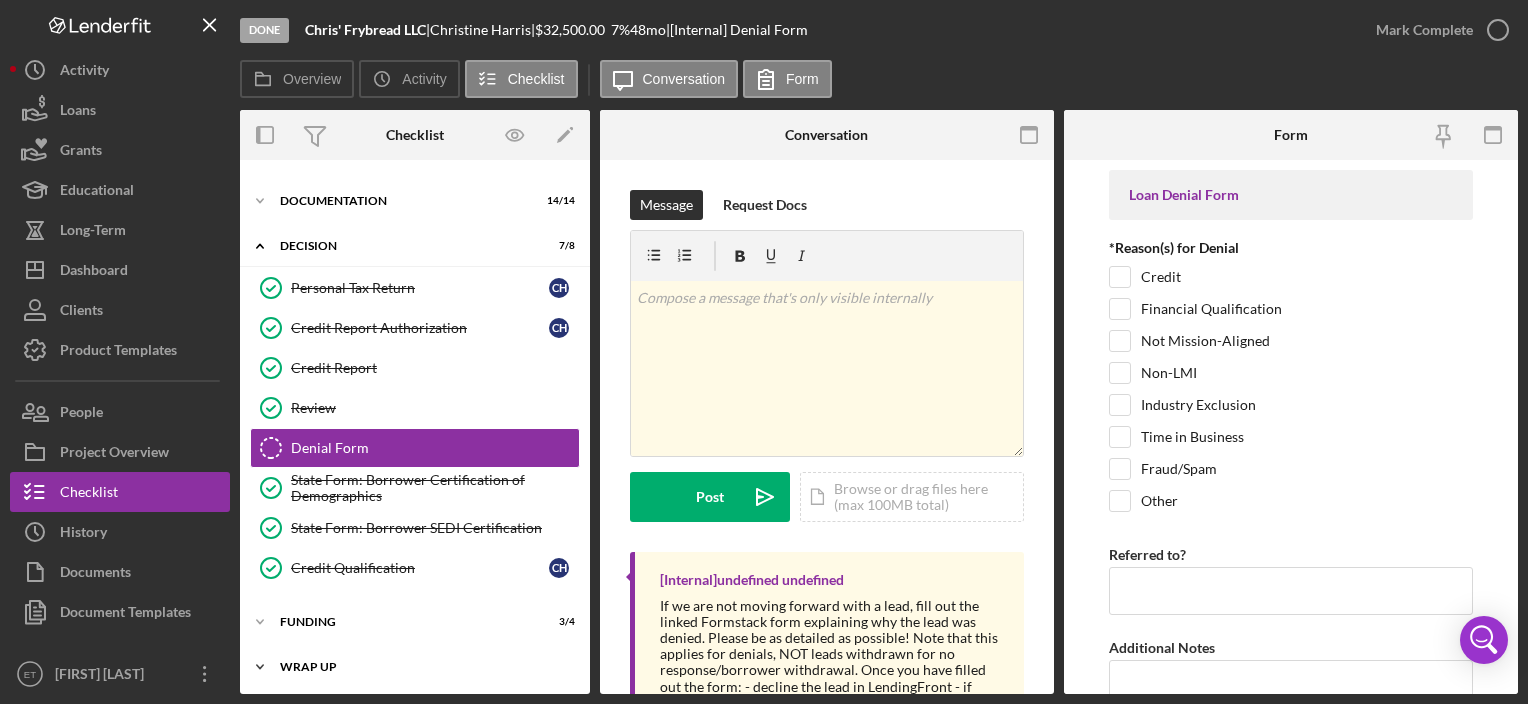 click on "Wrap Up" at bounding box center (422, 667) 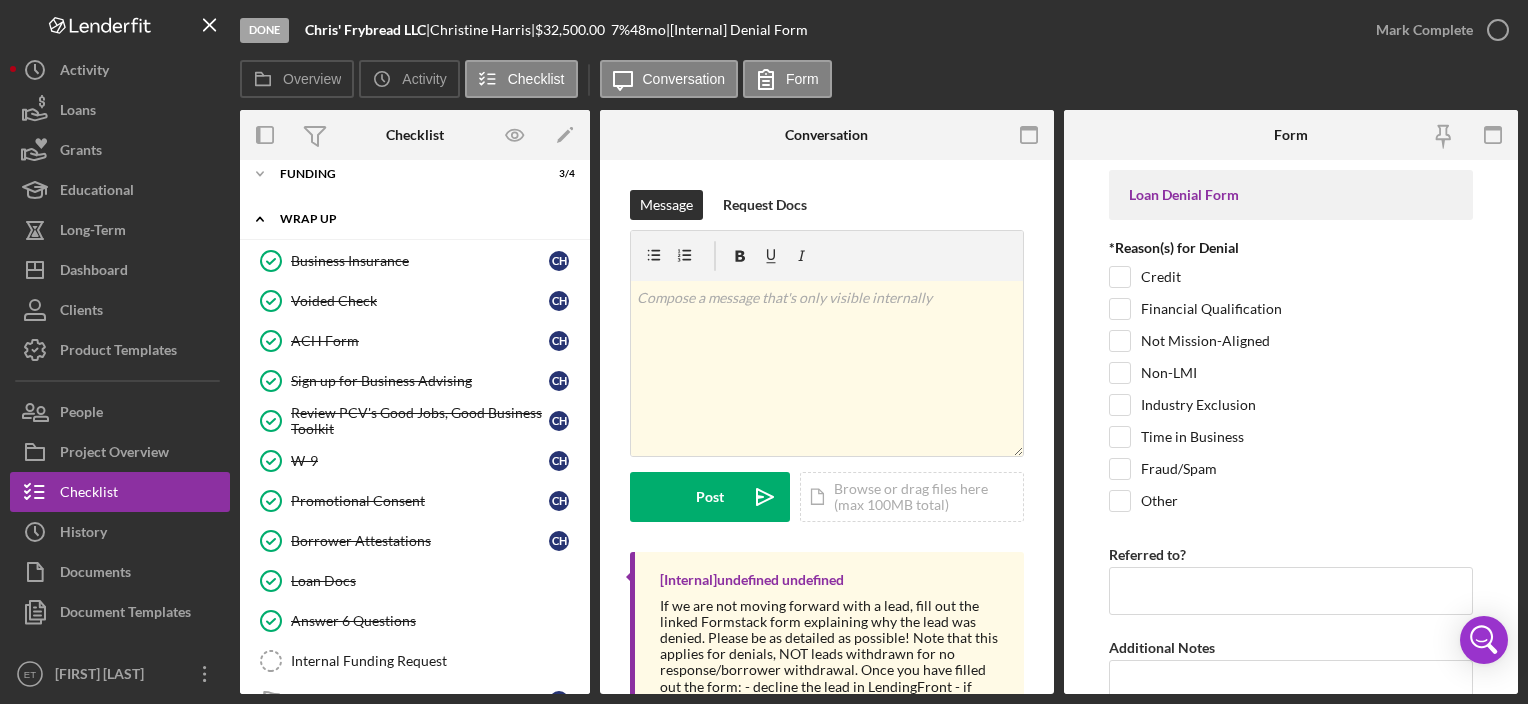 scroll, scrollTop: 519, scrollLeft: 0, axis: vertical 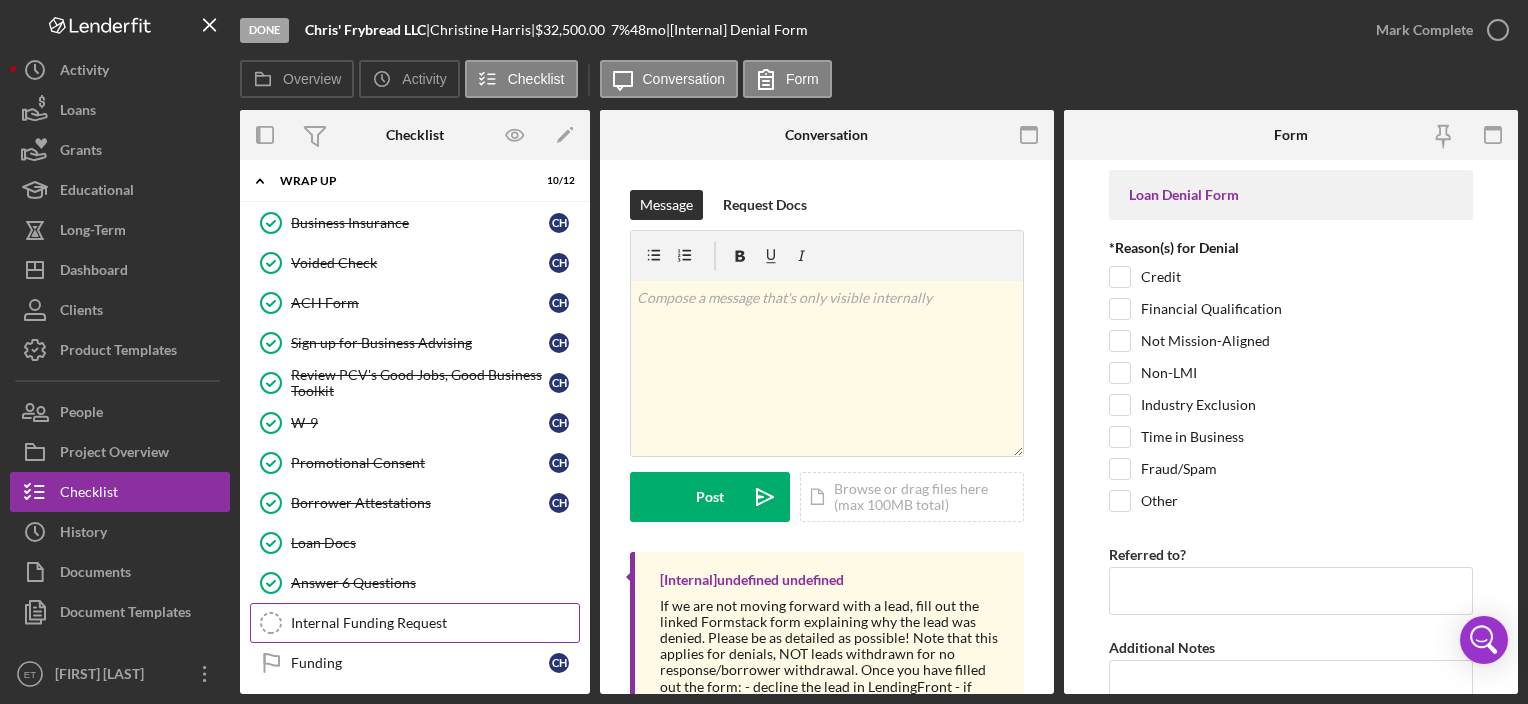 click on "Internal Funding Request" at bounding box center (435, 623) 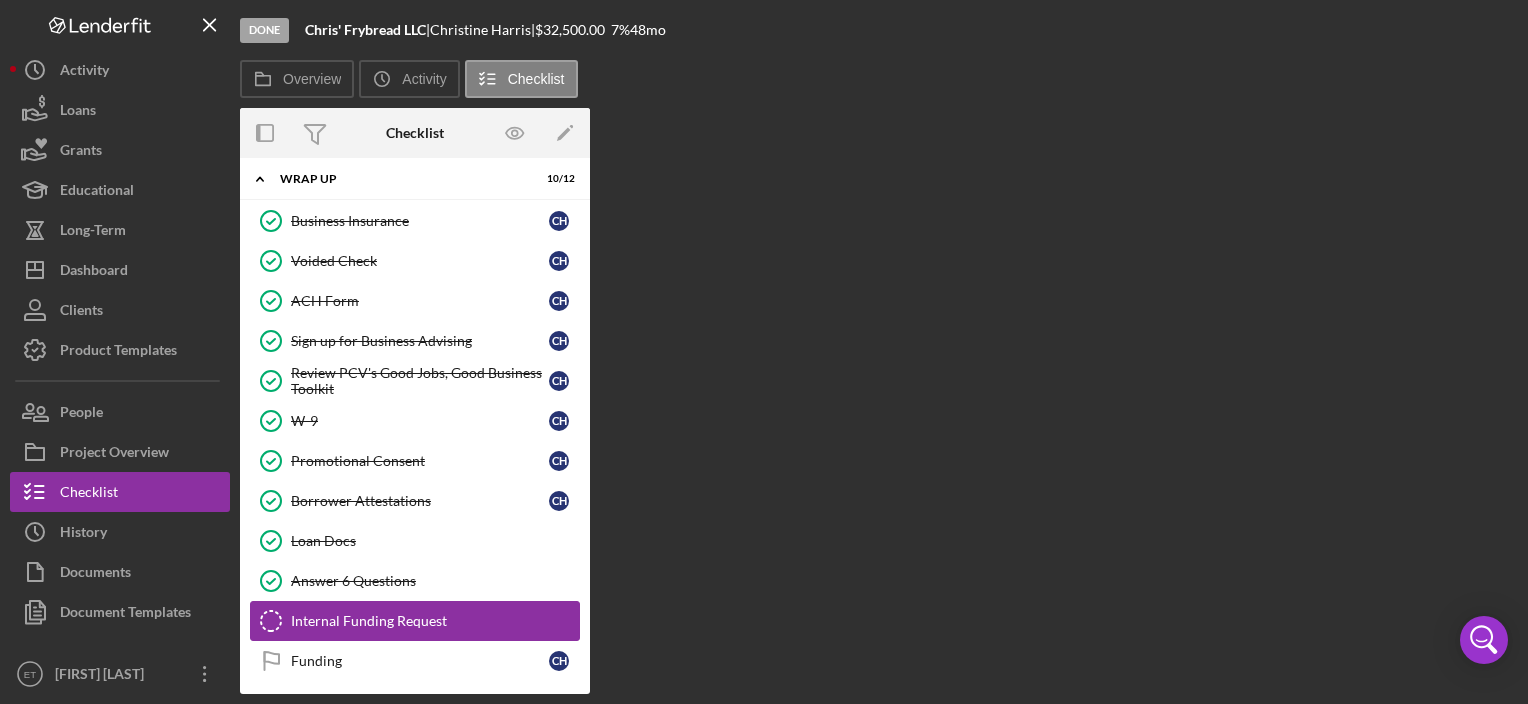 scroll, scrollTop: 517, scrollLeft: 0, axis: vertical 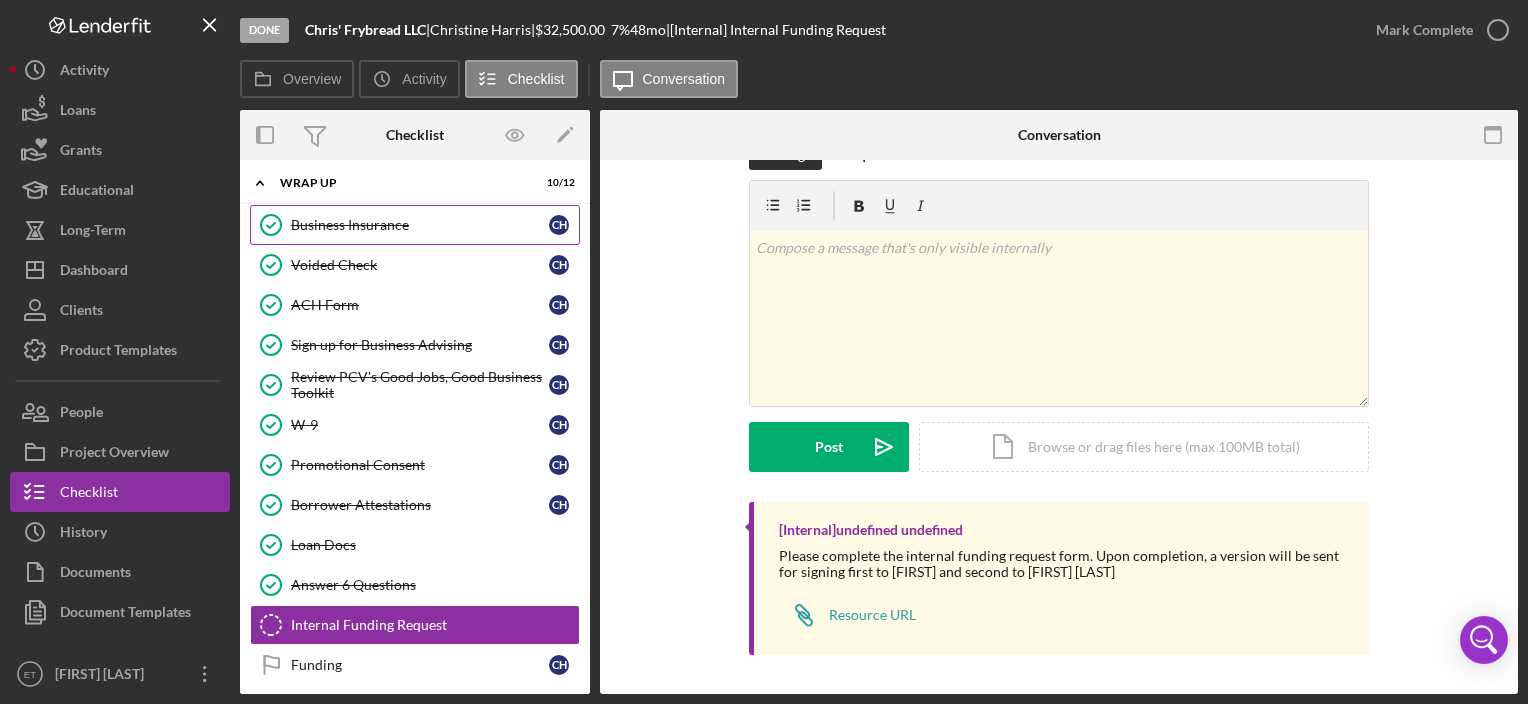 click on "Business Insurance" at bounding box center (420, 225) 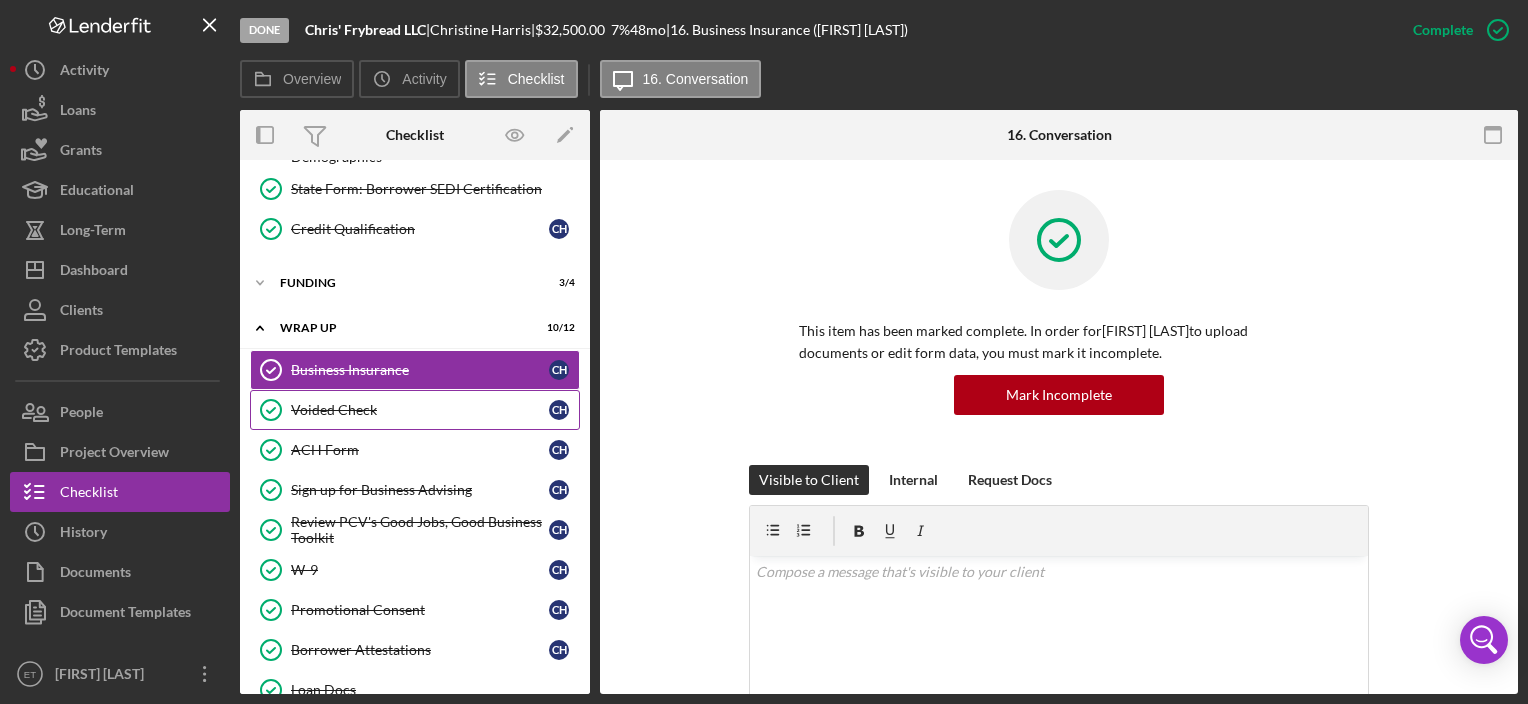 scroll, scrollTop: 370, scrollLeft: 0, axis: vertical 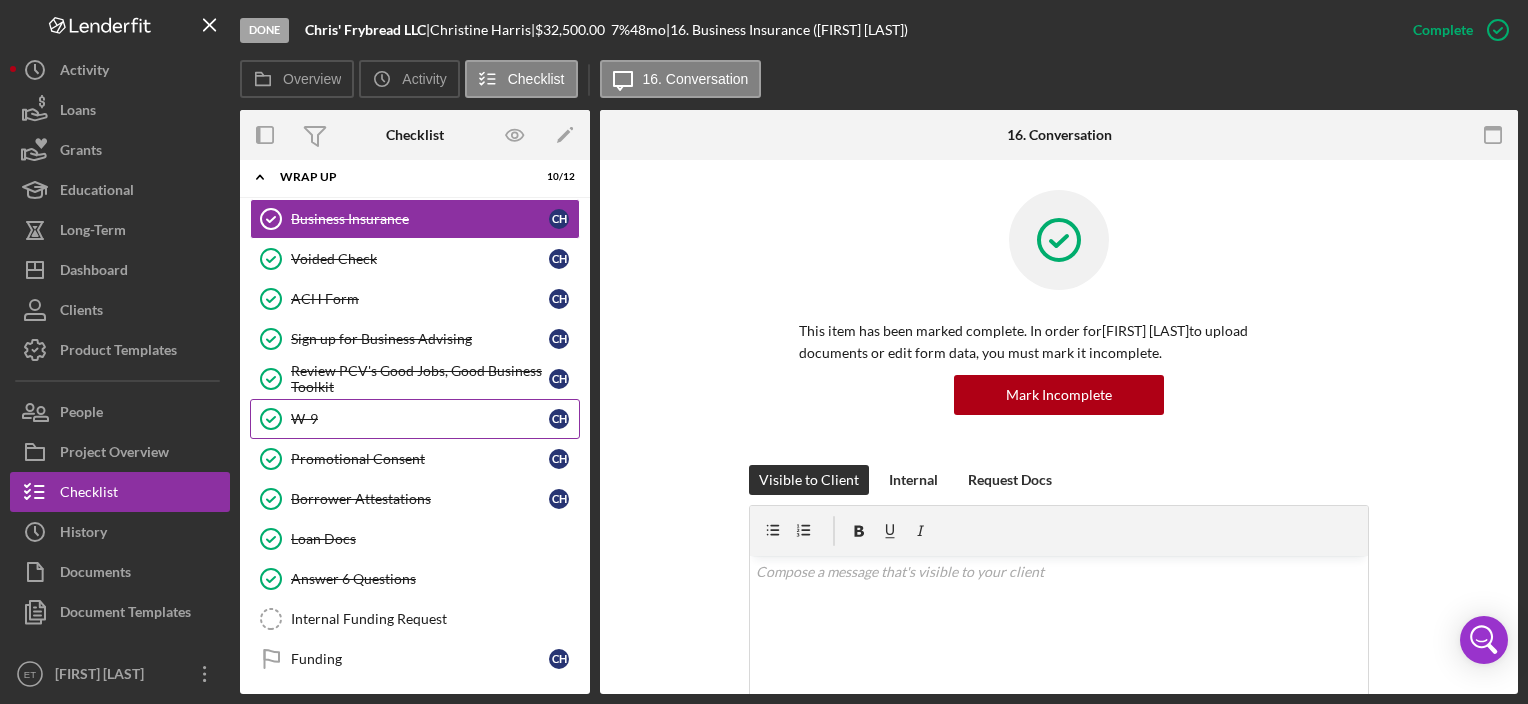 click on "W-9 W-9 C H" at bounding box center [415, 419] 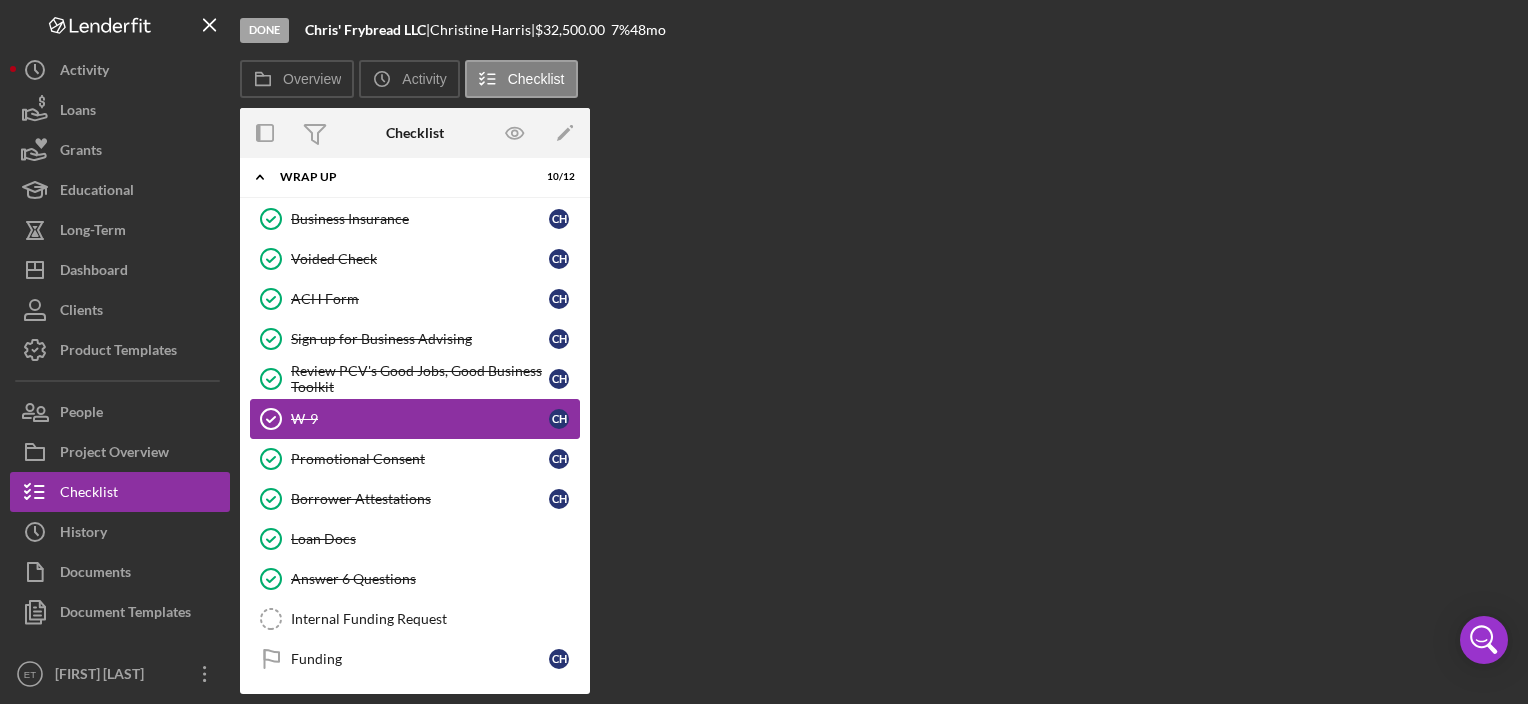scroll, scrollTop: 192, scrollLeft: 0, axis: vertical 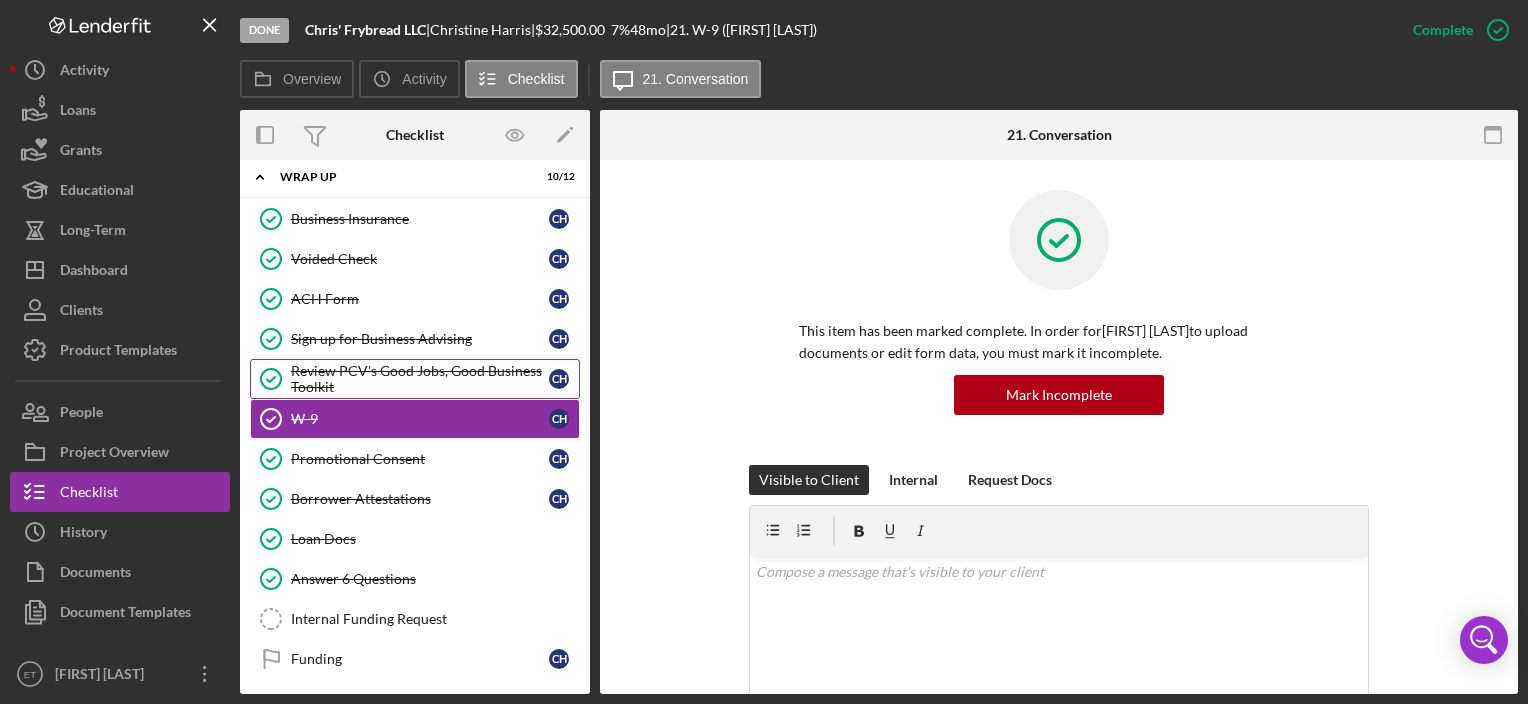 click on "Review PCV's Good Jobs, Good Business Toolkit" at bounding box center (420, 379) 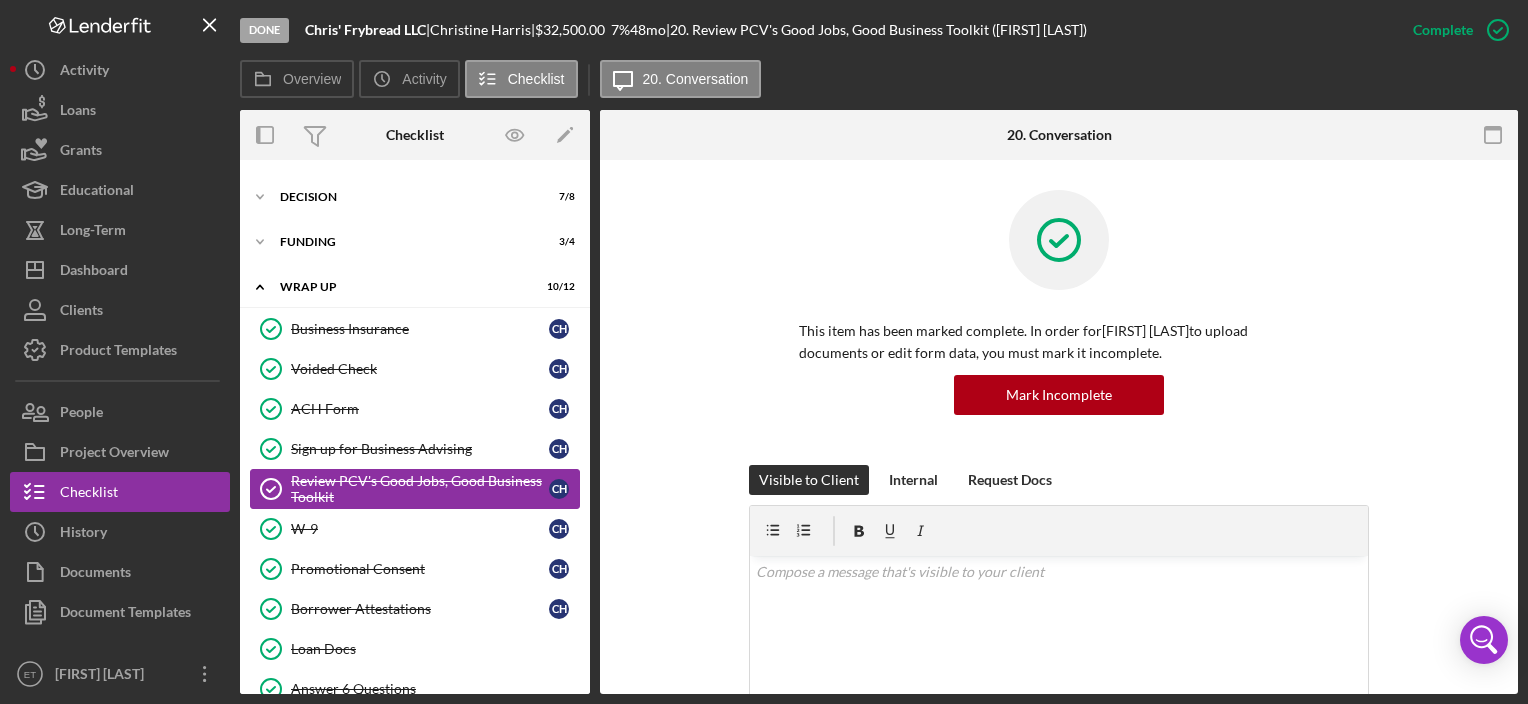 scroll, scrollTop: 63, scrollLeft: 0, axis: vertical 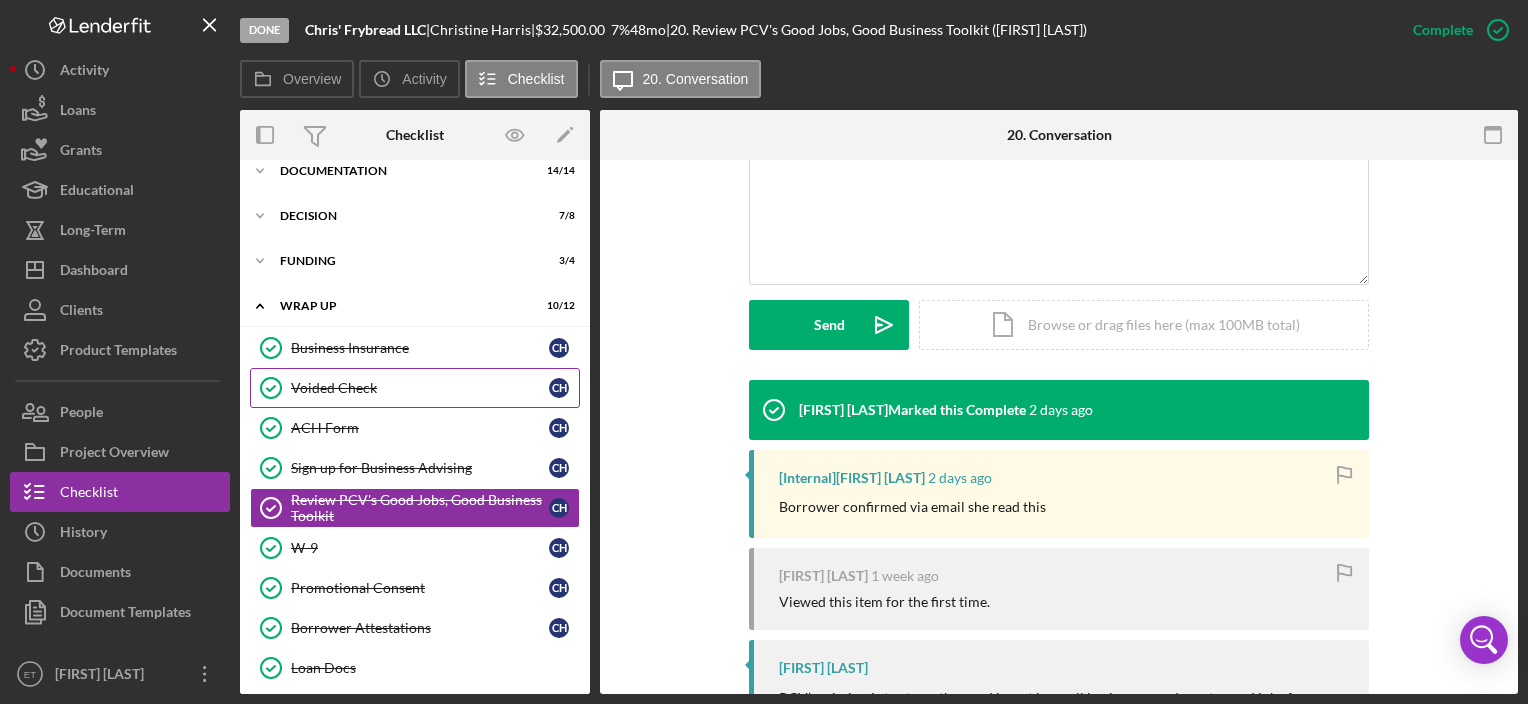 click on "Voided Check" at bounding box center (420, 388) 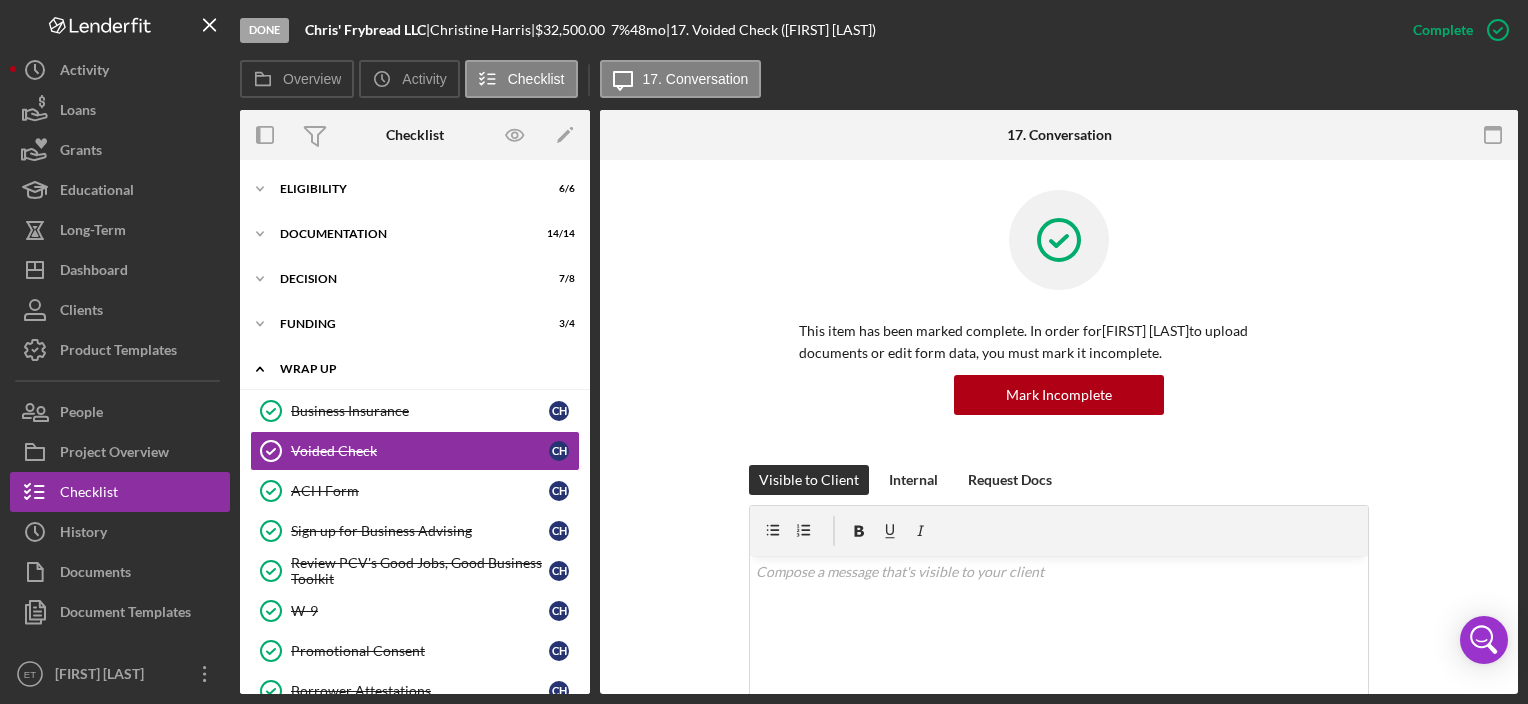 scroll, scrollTop: 0, scrollLeft: 0, axis: both 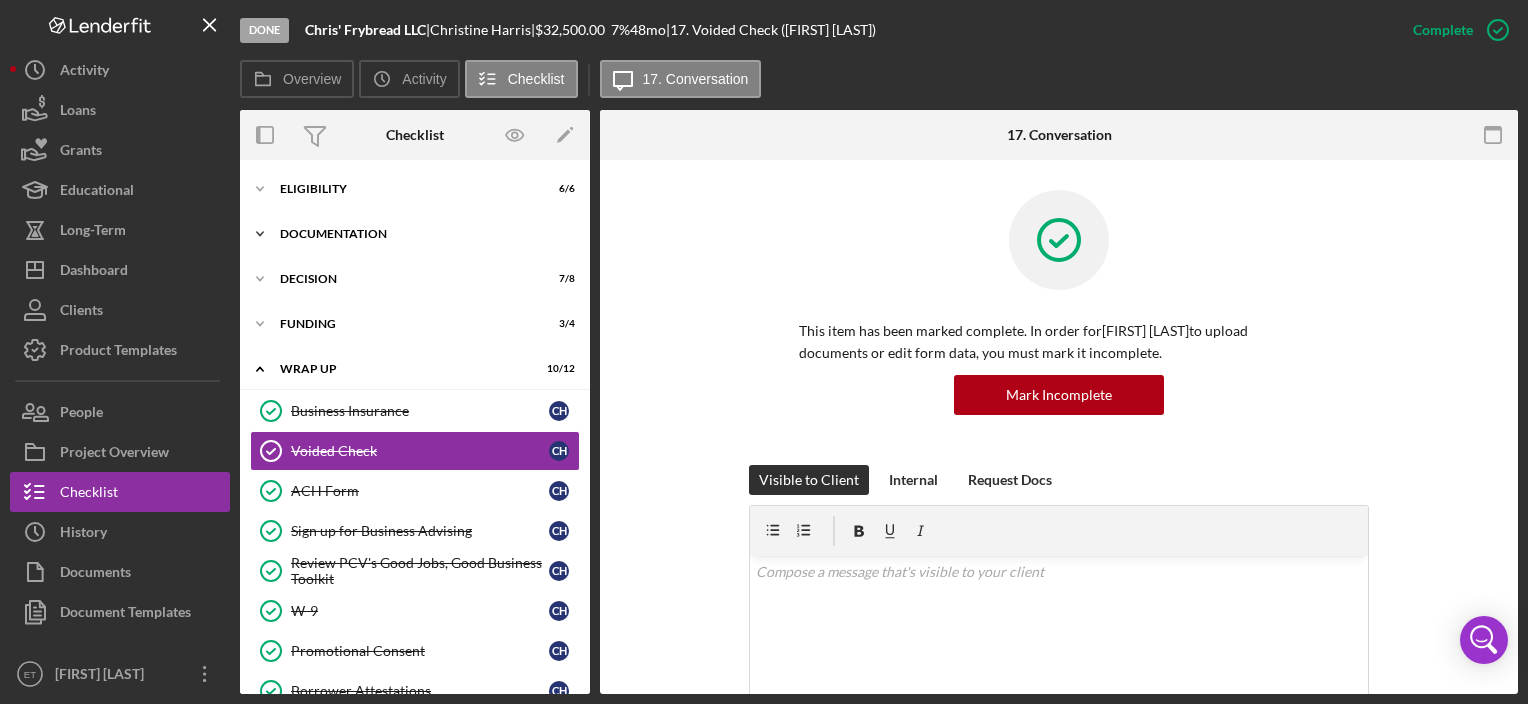 click on "Icon/Expander Documentation 14 / 14" at bounding box center (415, 234) 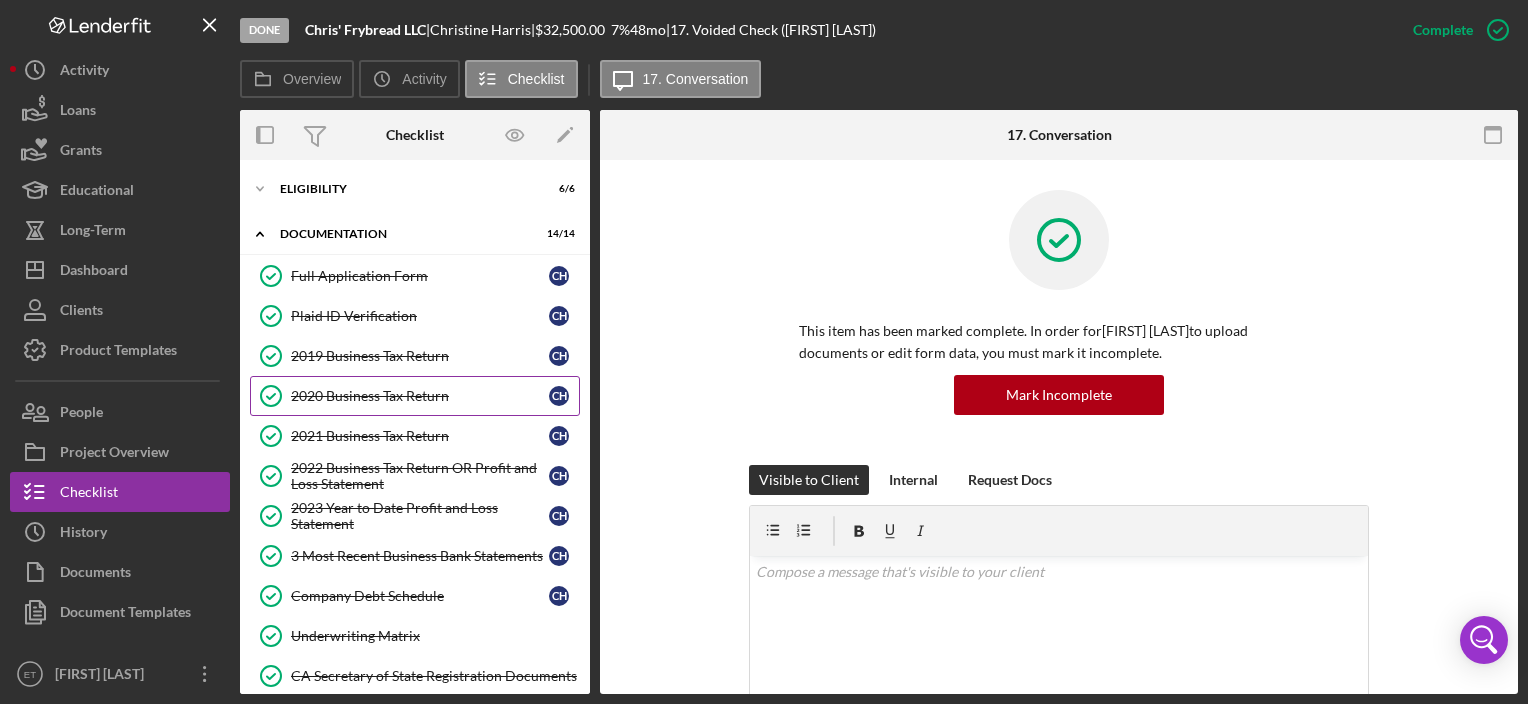click on "2020 Business Tax Return" at bounding box center (420, 396) 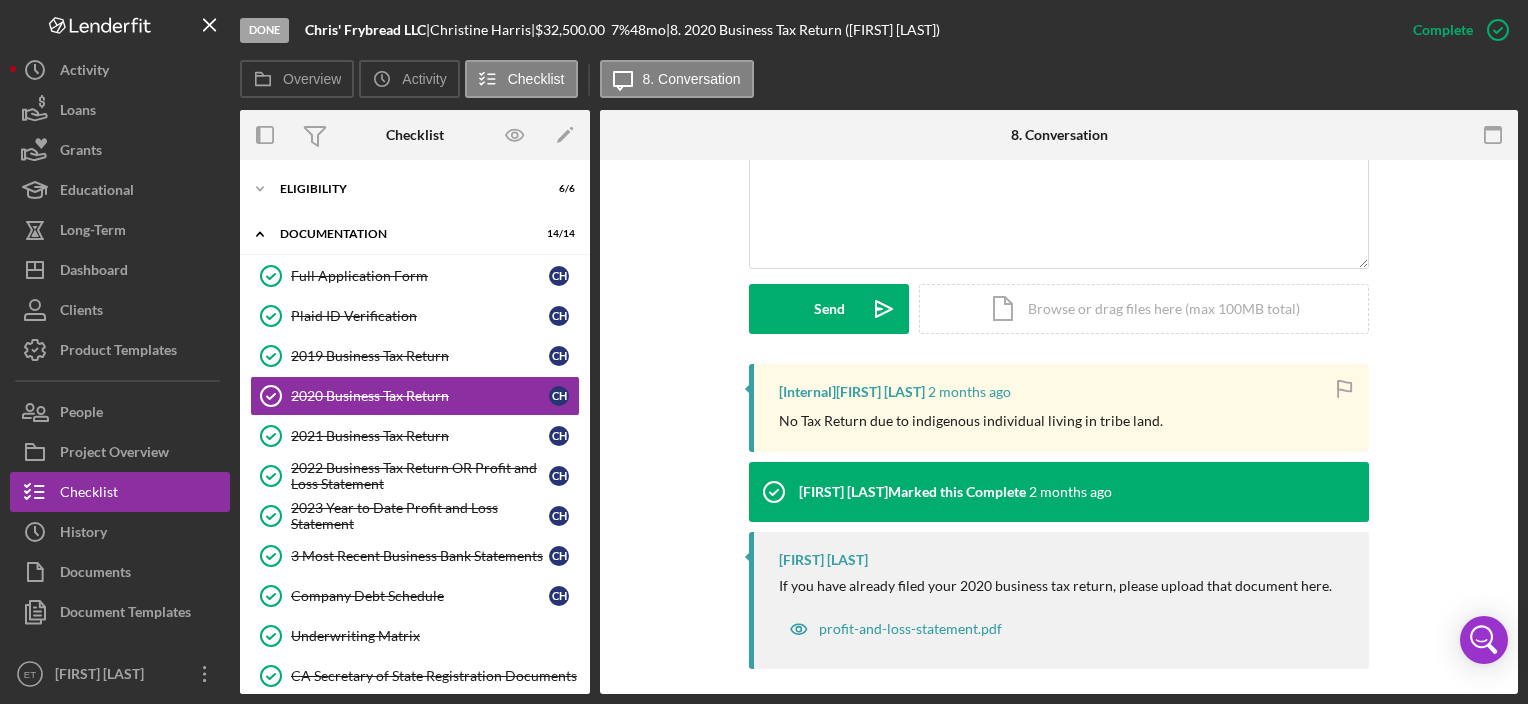 scroll, scrollTop: 526, scrollLeft: 0, axis: vertical 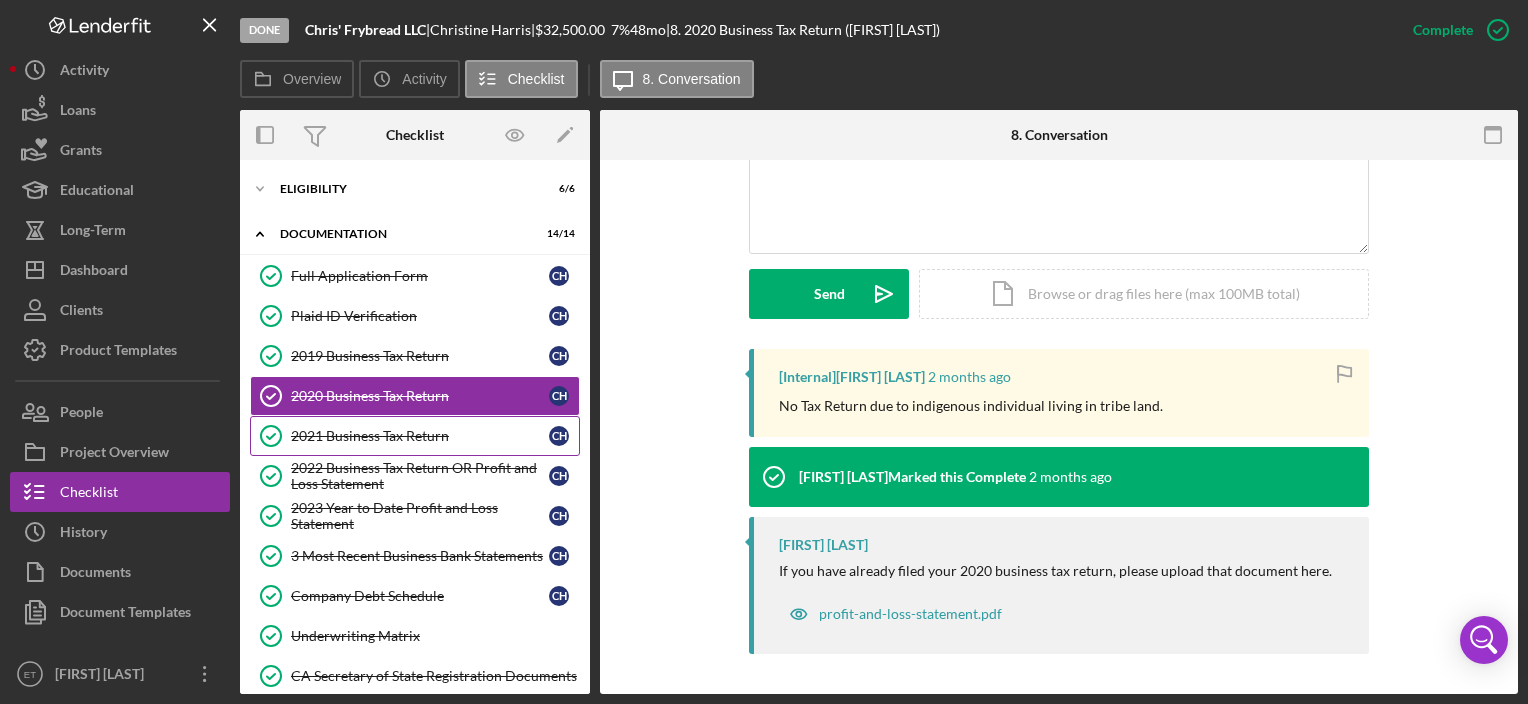 click on "2021 Business Tax Return 2021 Business Tax Return [INITIALS]" at bounding box center (415, 436) 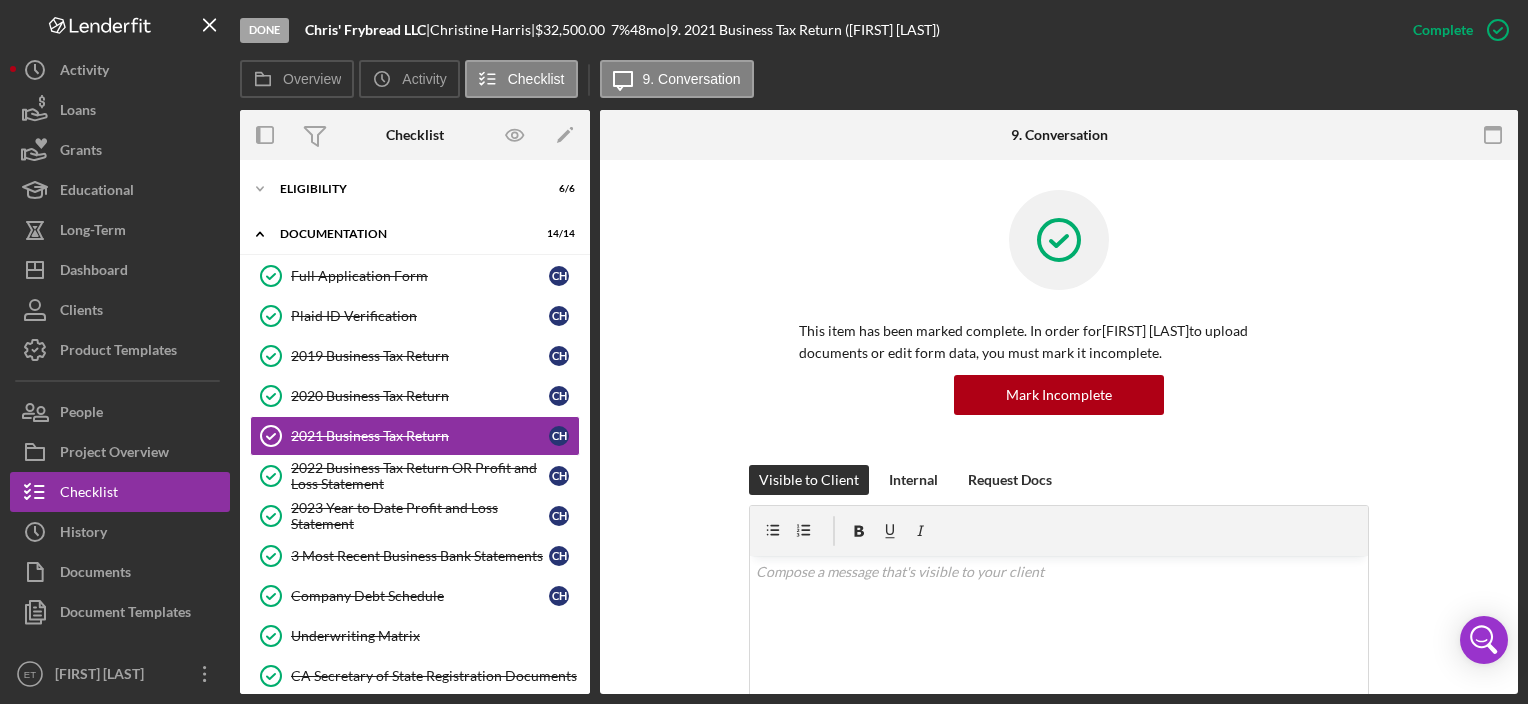scroll, scrollTop: 398, scrollLeft: 0, axis: vertical 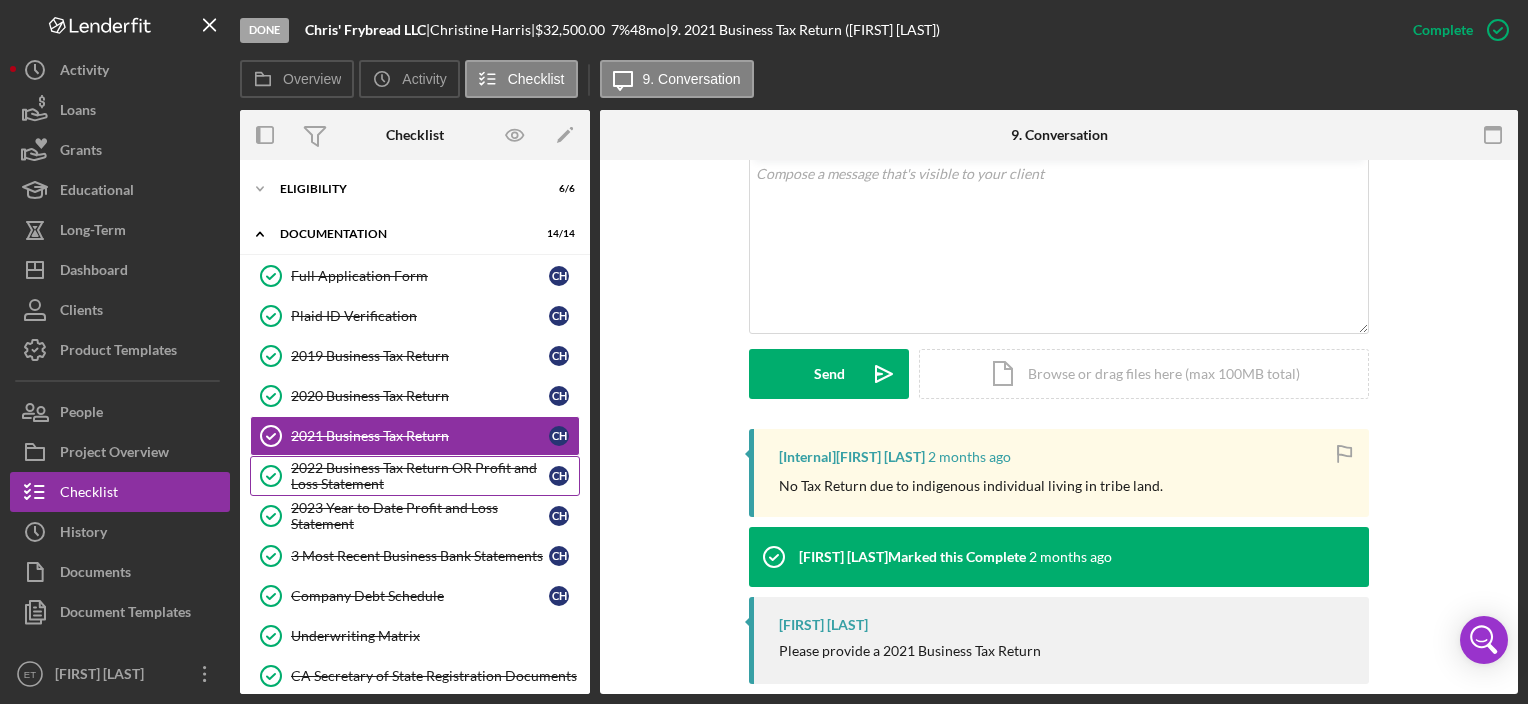 click on "2022 Business Tax Return OR Profit and Loss Statement" at bounding box center (420, 476) 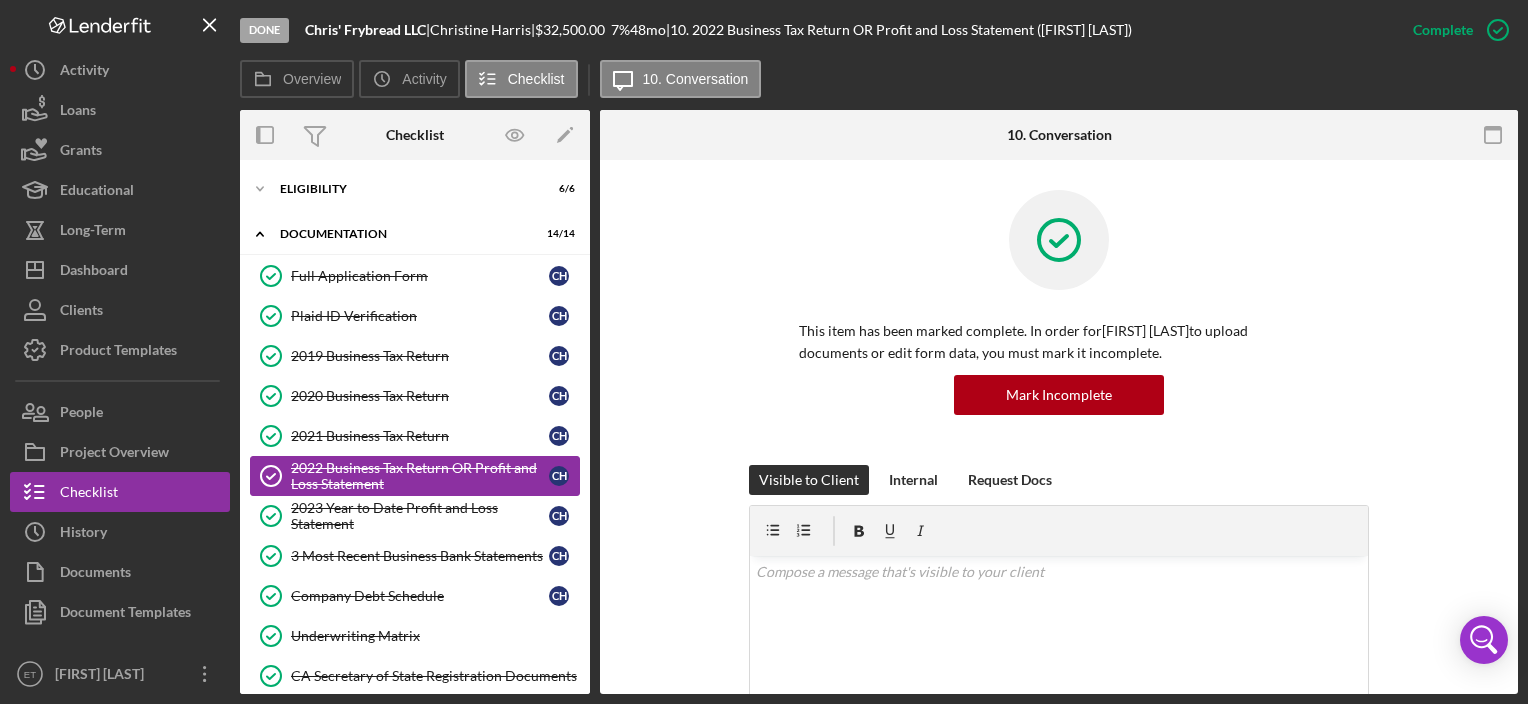 scroll, scrollTop: 367, scrollLeft: 0, axis: vertical 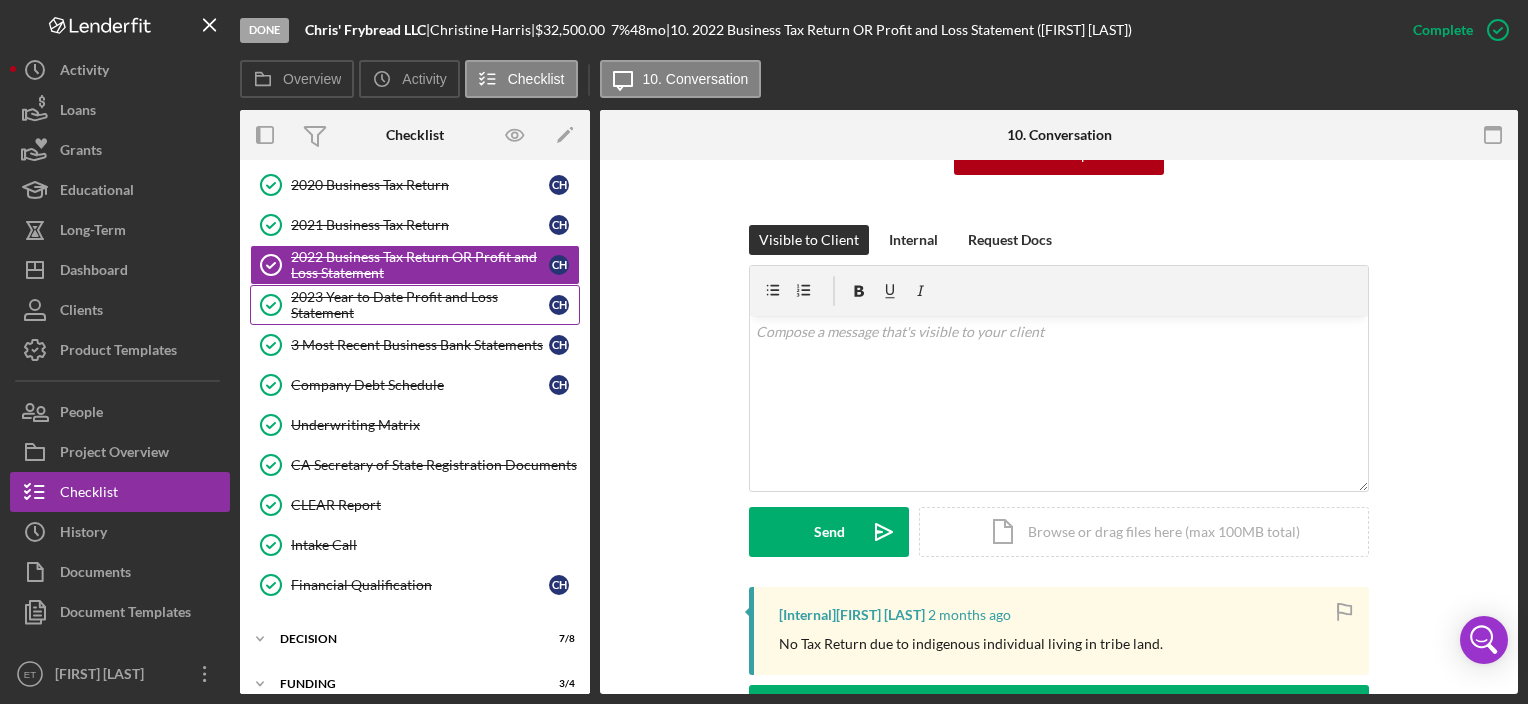 click on "2023 Year to Date Profit and Loss Statement" at bounding box center (420, 305) 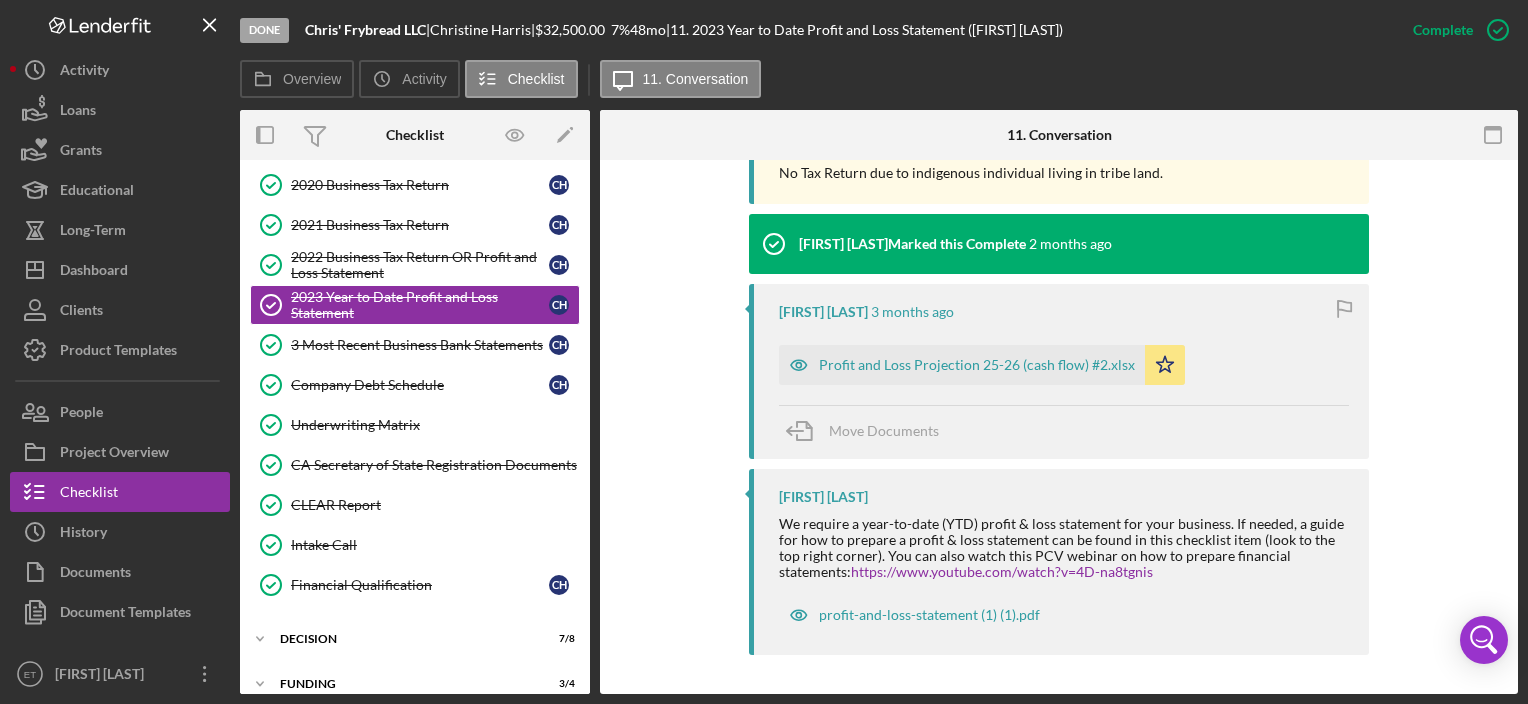 scroll, scrollTop: 708, scrollLeft: 0, axis: vertical 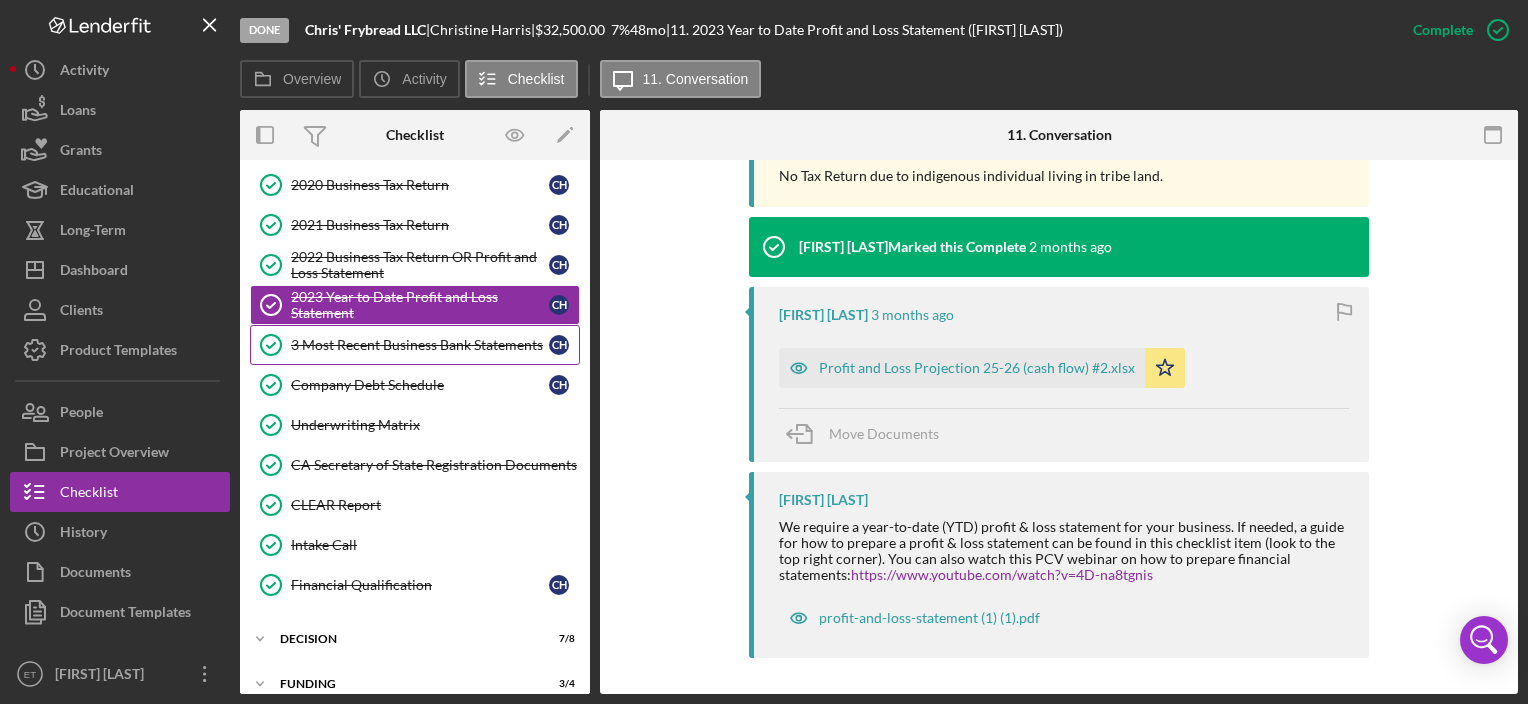 click on "3 Most Recent Business Bank Statements" at bounding box center [420, 345] 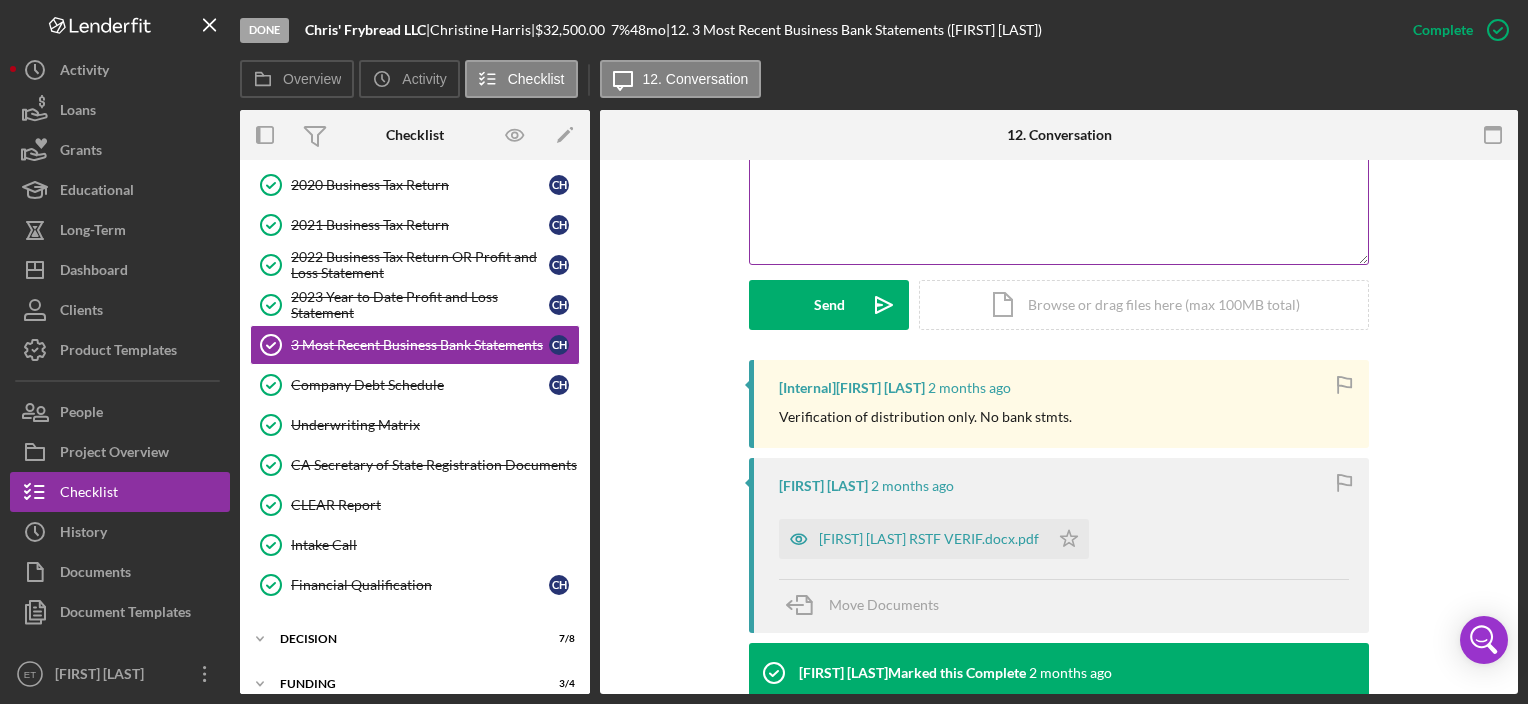 scroll, scrollTop: 526, scrollLeft: 0, axis: vertical 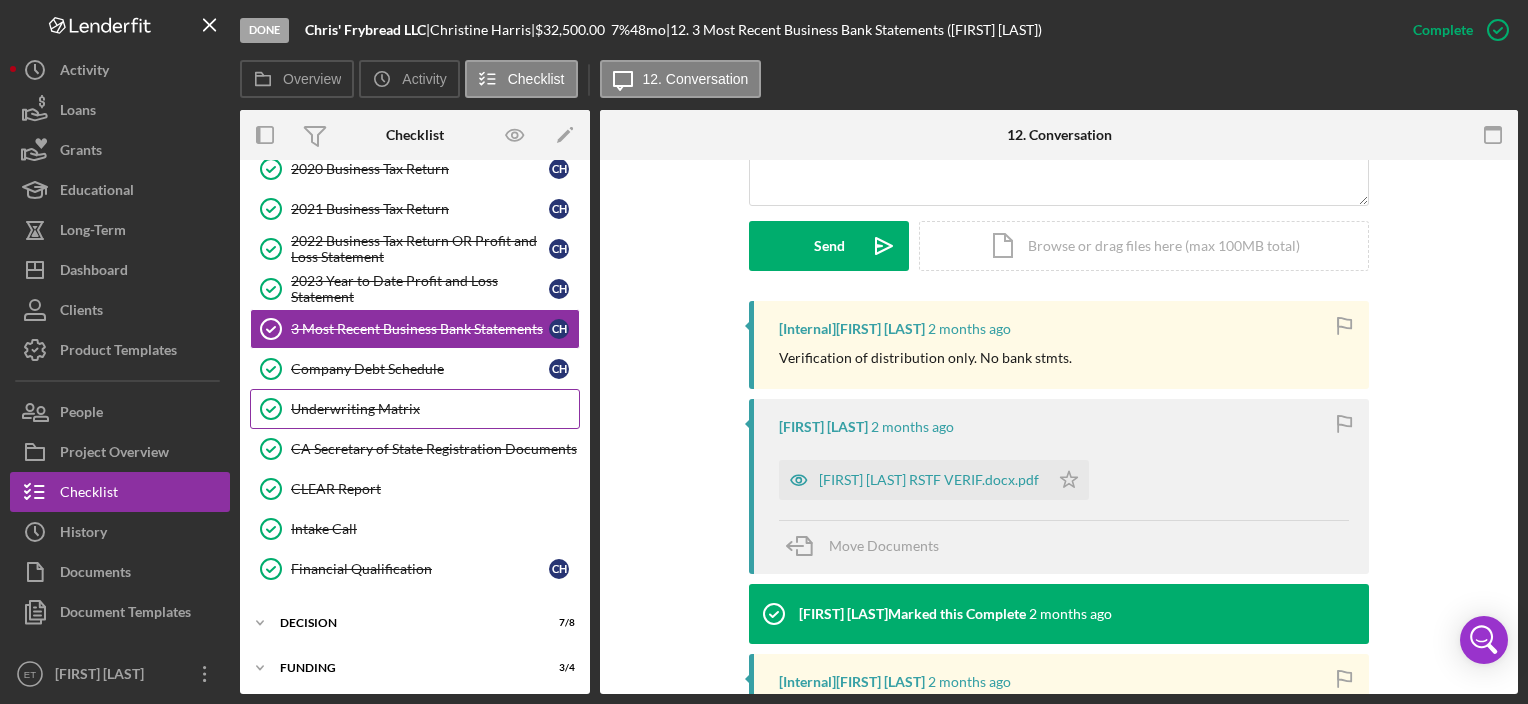 click on "Underwriting Matrix" at bounding box center [435, 409] 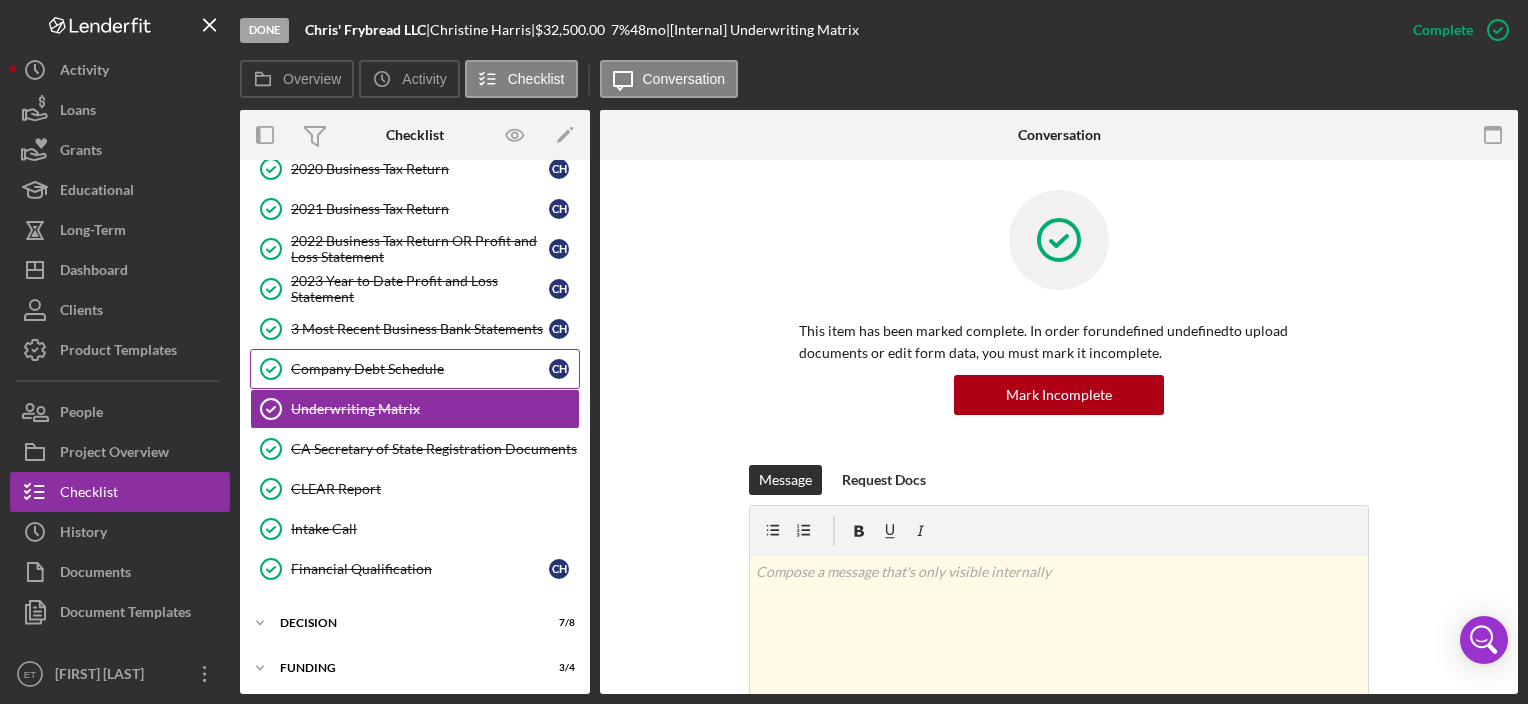 click on "Company Debt Schedule Company Debt Schedule C H" at bounding box center [415, 369] 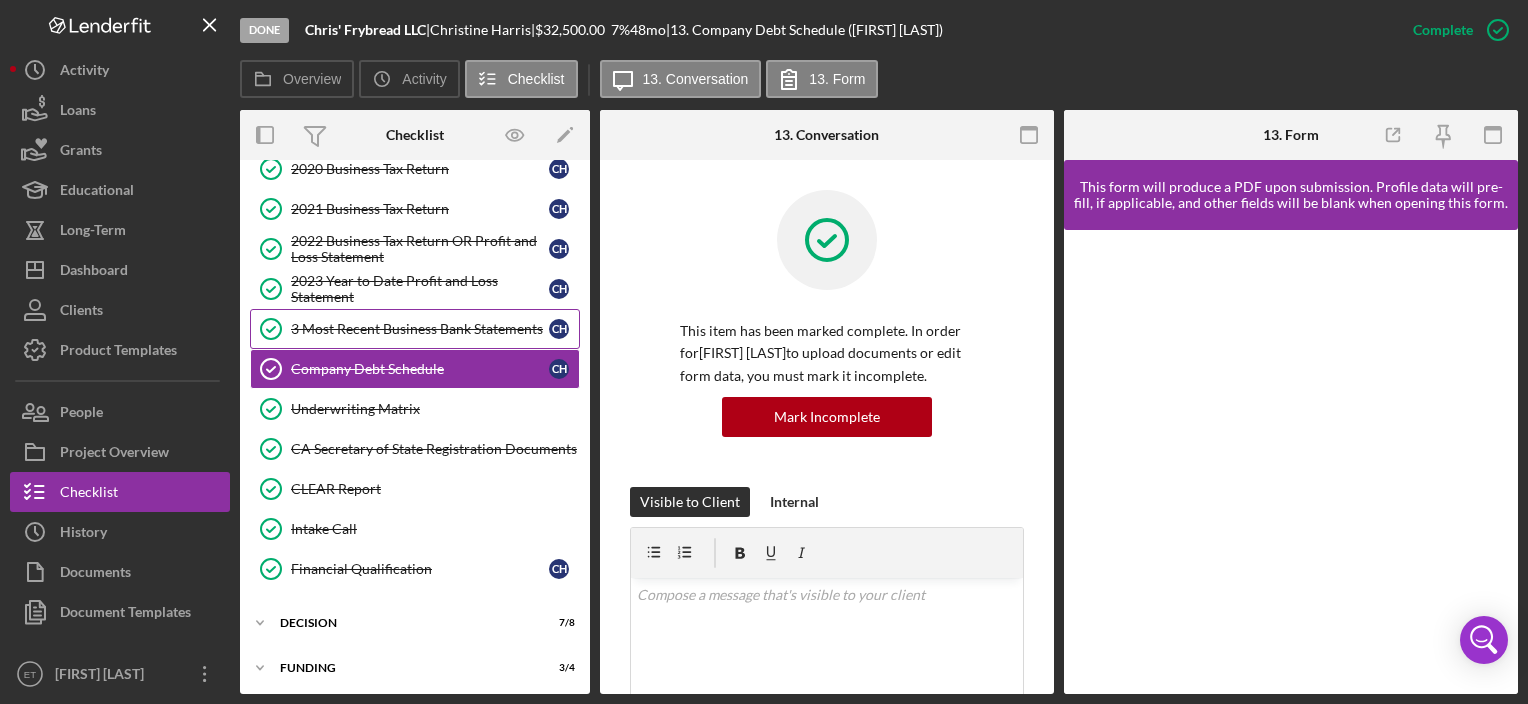 scroll, scrollTop: 95, scrollLeft: 0, axis: vertical 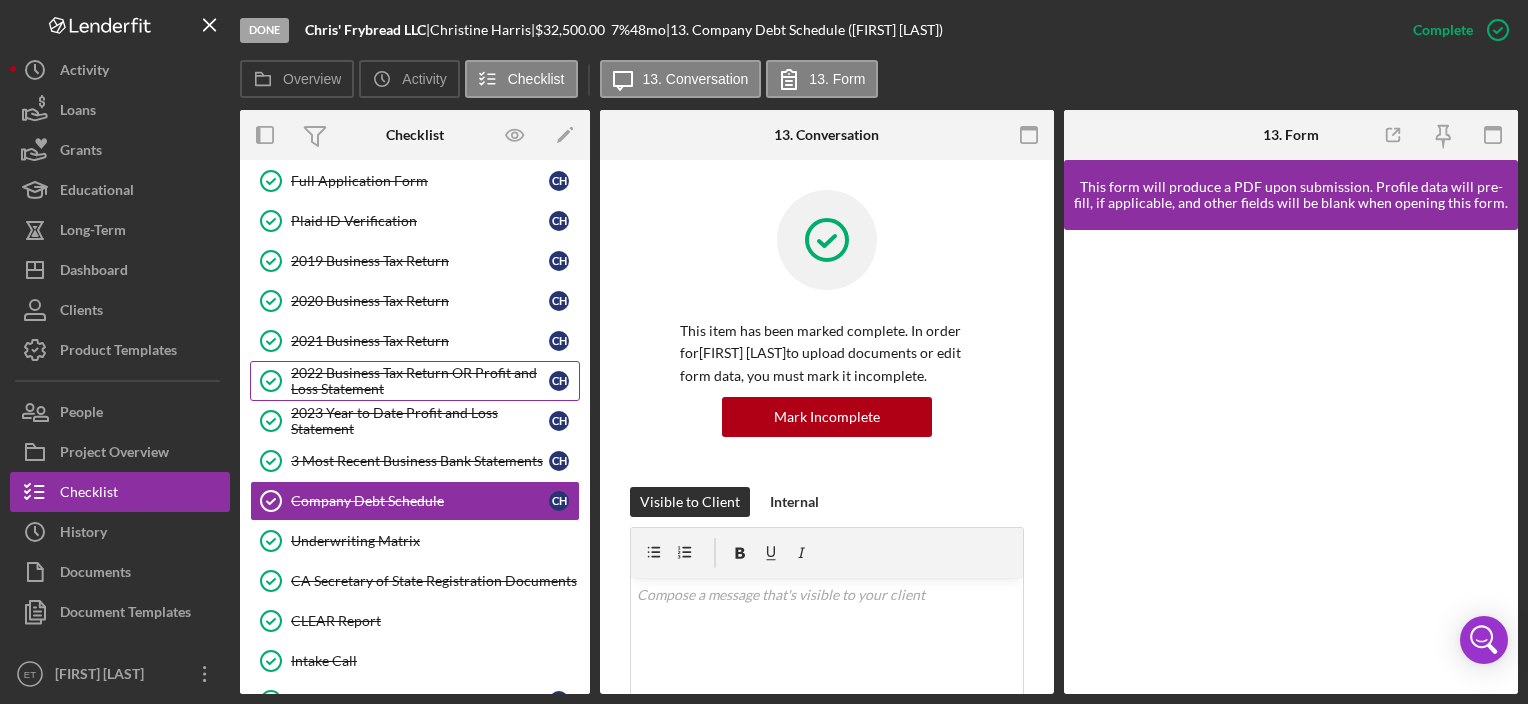 click on "2022 Business Tax Return OR Profit and Loss Statement" at bounding box center [420, 381] 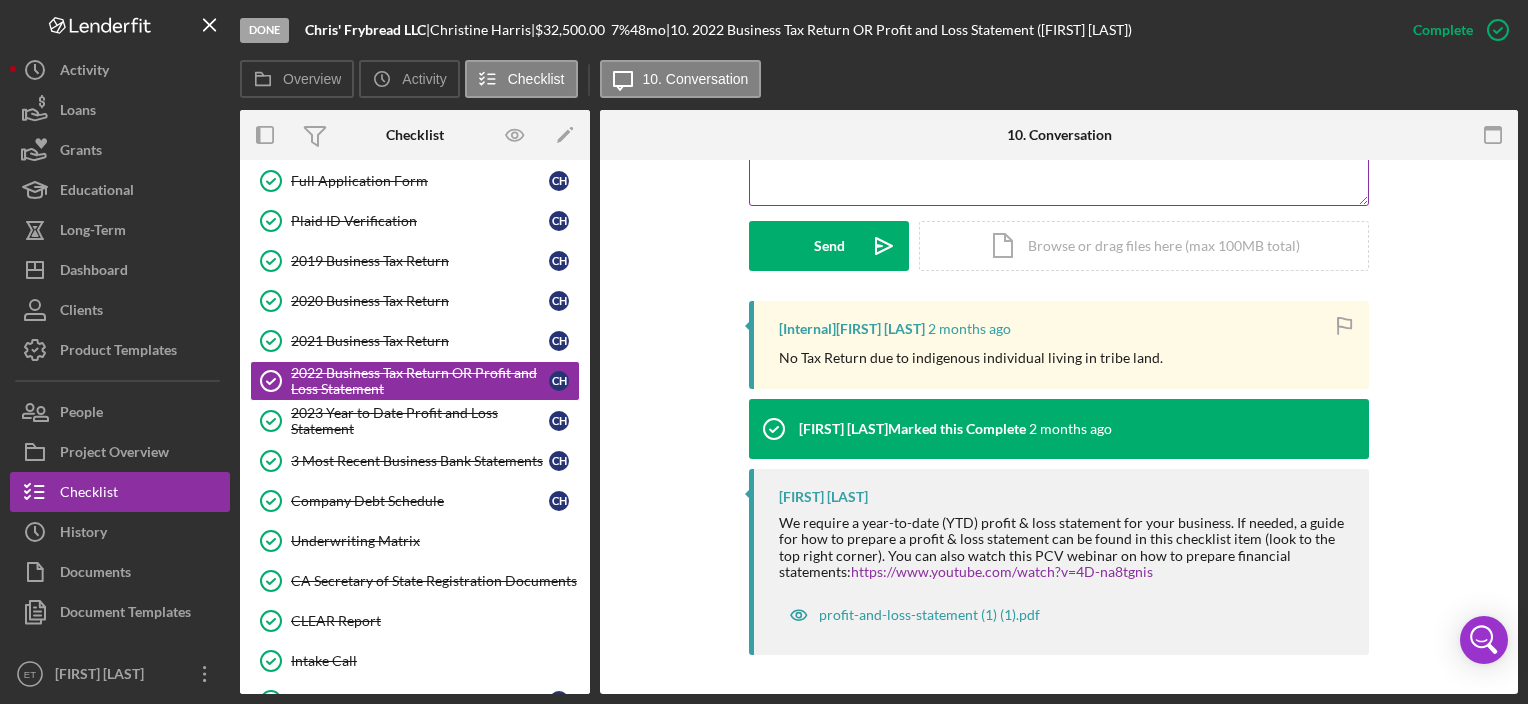 scroll, scrollTop: 526, scrollLeft: 0, axis: vertical 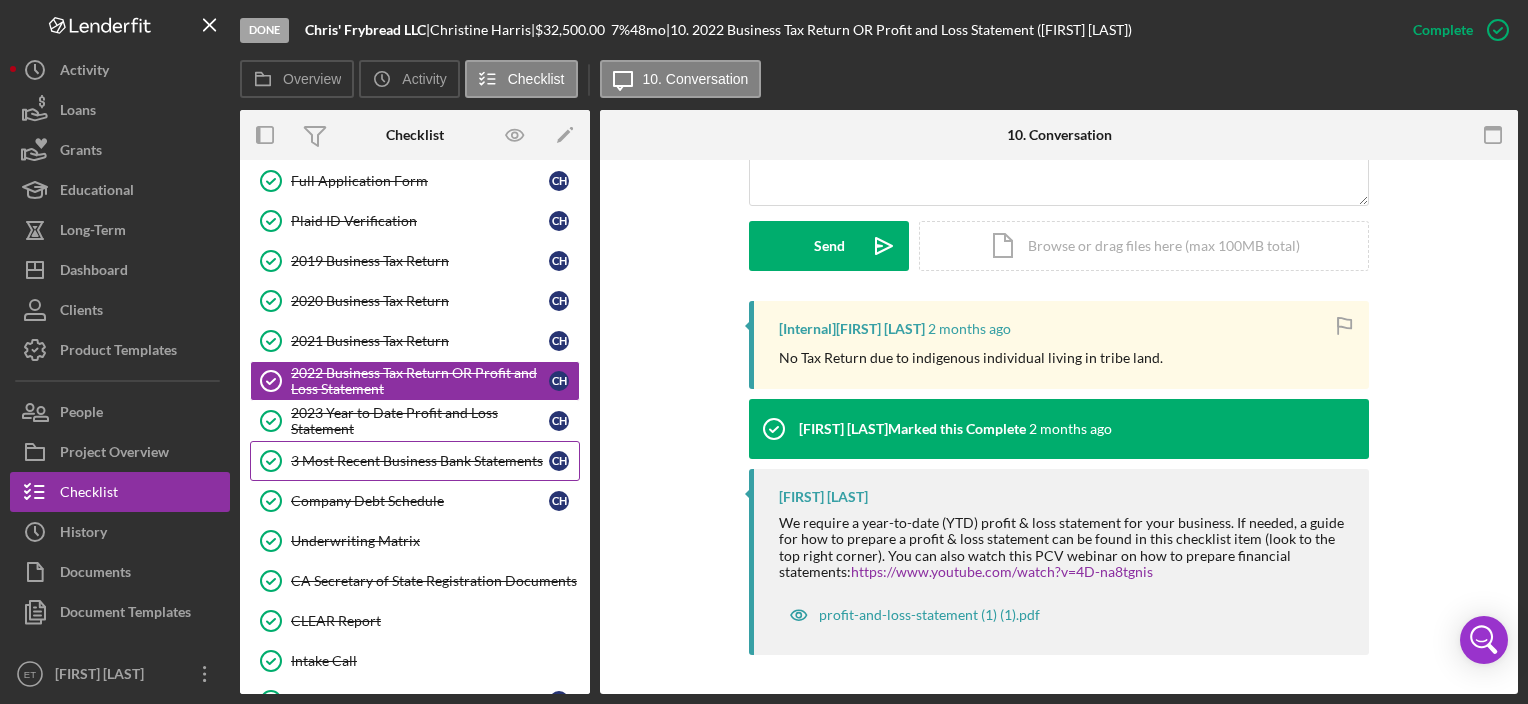 click on "3 Most Recent Business Bank Statements 3 Most Recent Business Bank Statements C H" at bounding box center (415, 461) 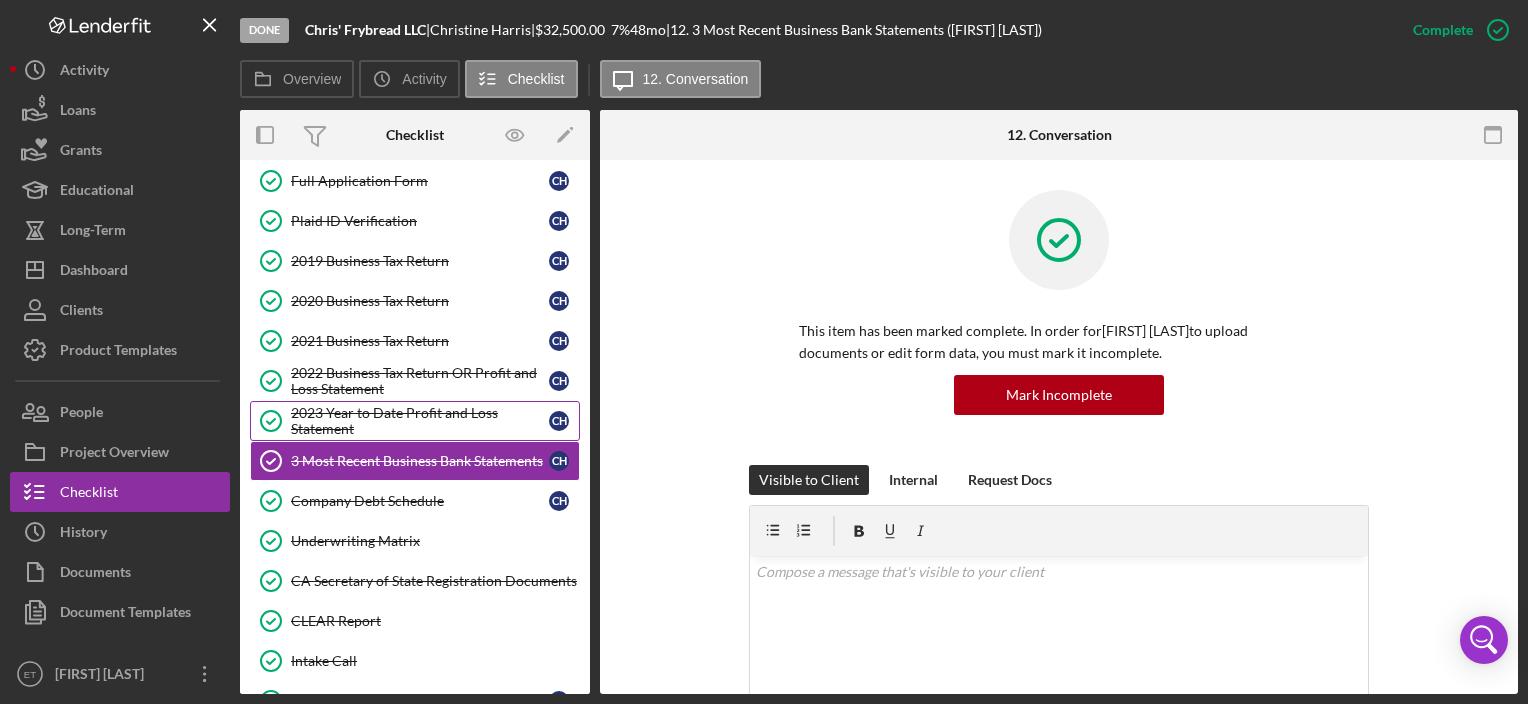 click on "2023 Year to Date Profit and Loss Statement 2023 Year to Date Profit and Loss Statement C H" at bounding box center [415, 421] 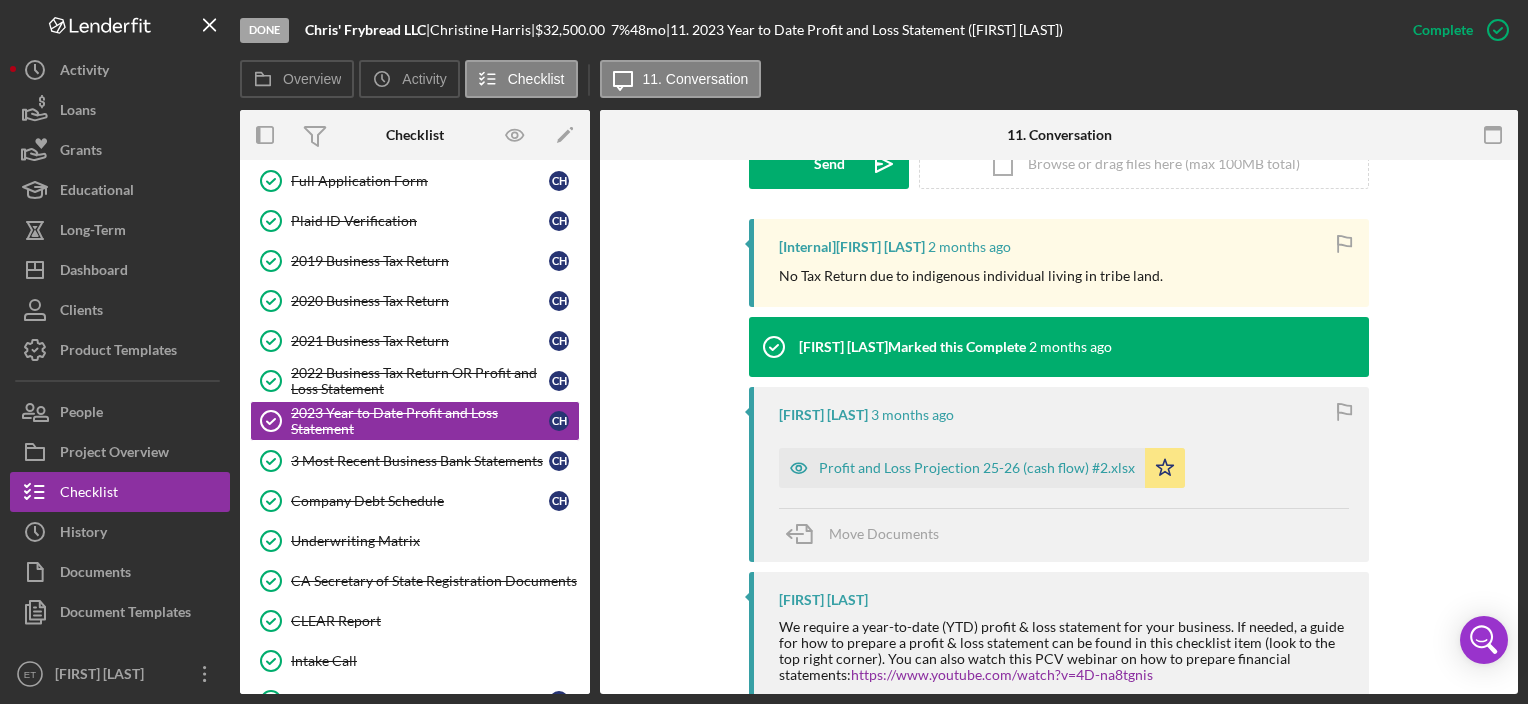 scroll, scrollTop: 711, scrollLeft: 0, axis: vertical 